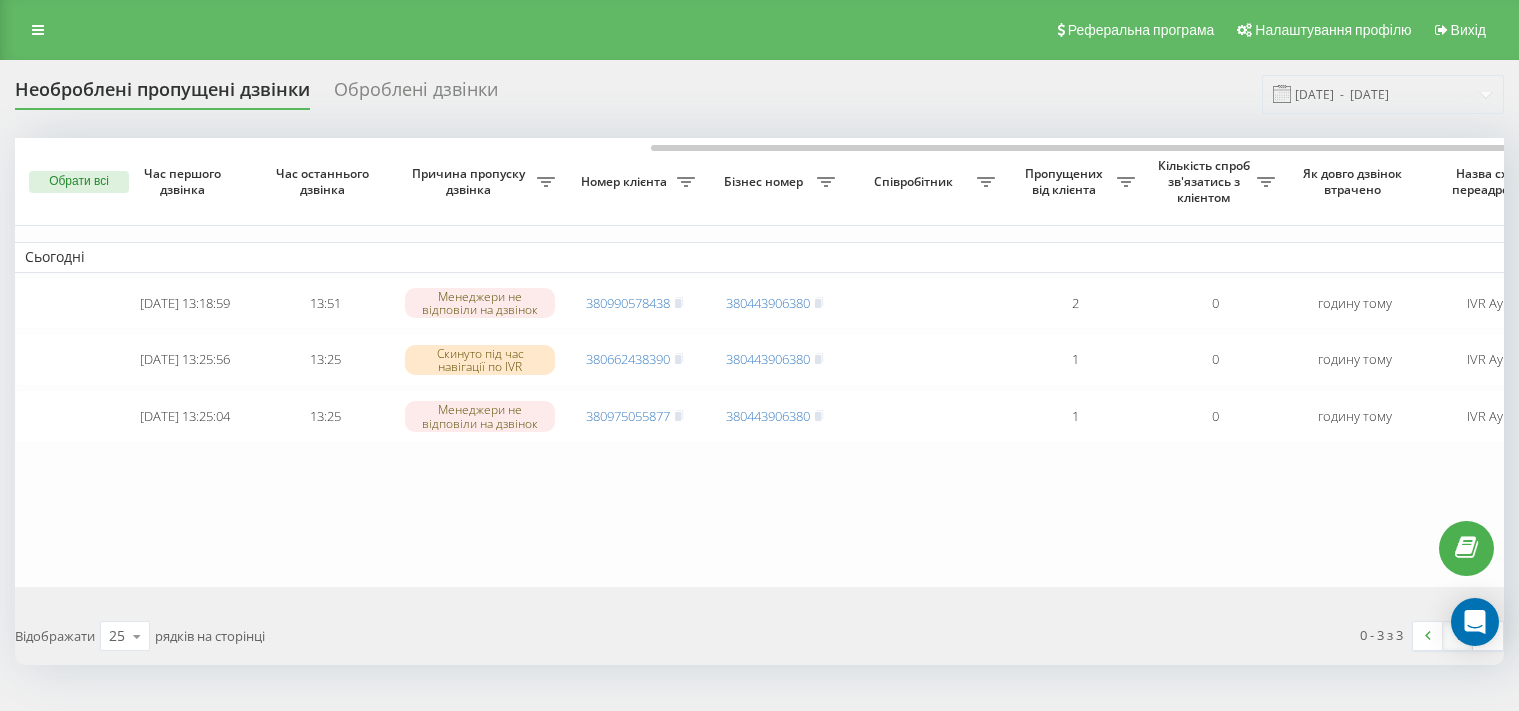 scroll, scrollTop: 0, scrollLeft: 0, axis: both 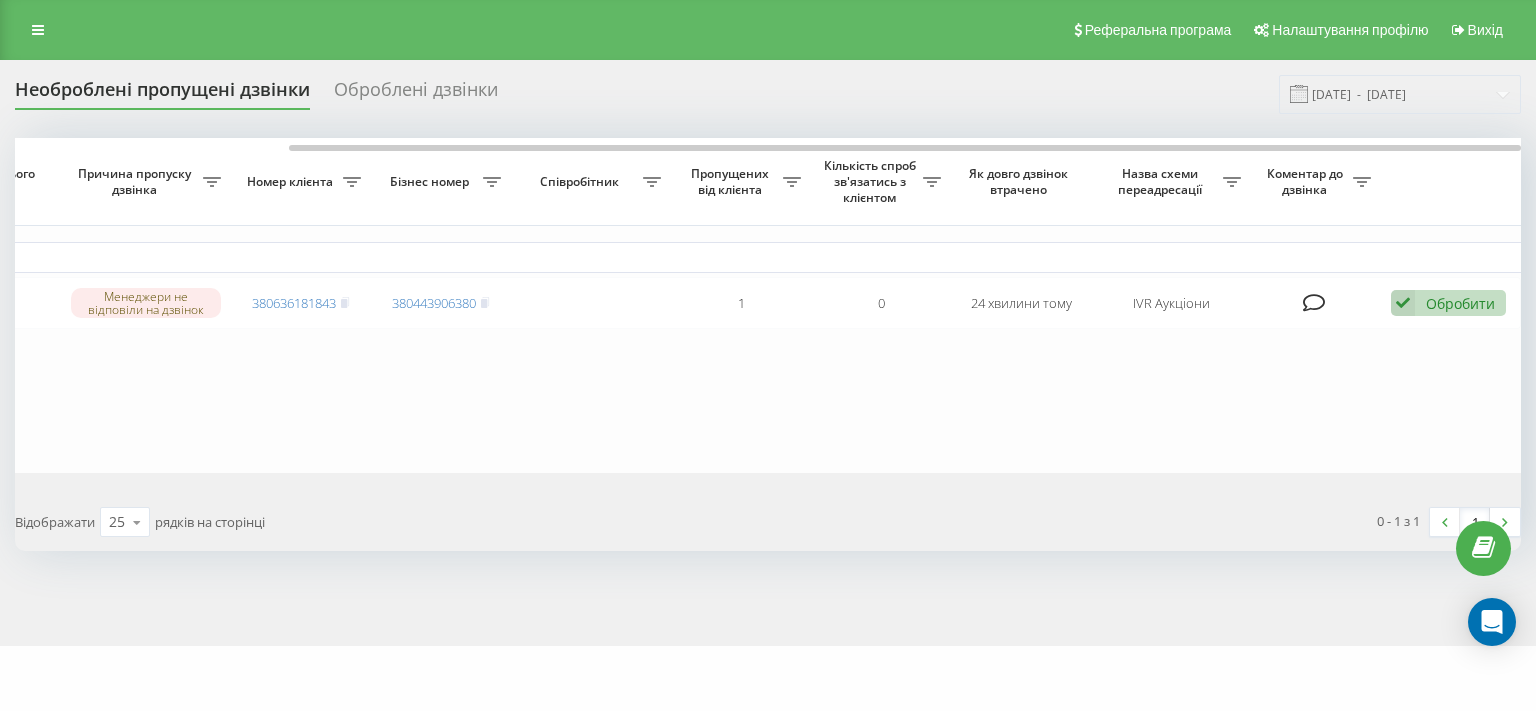 click on "Реферальна програма Налаштування профілю Вихід" at bounding box center [768, 30] 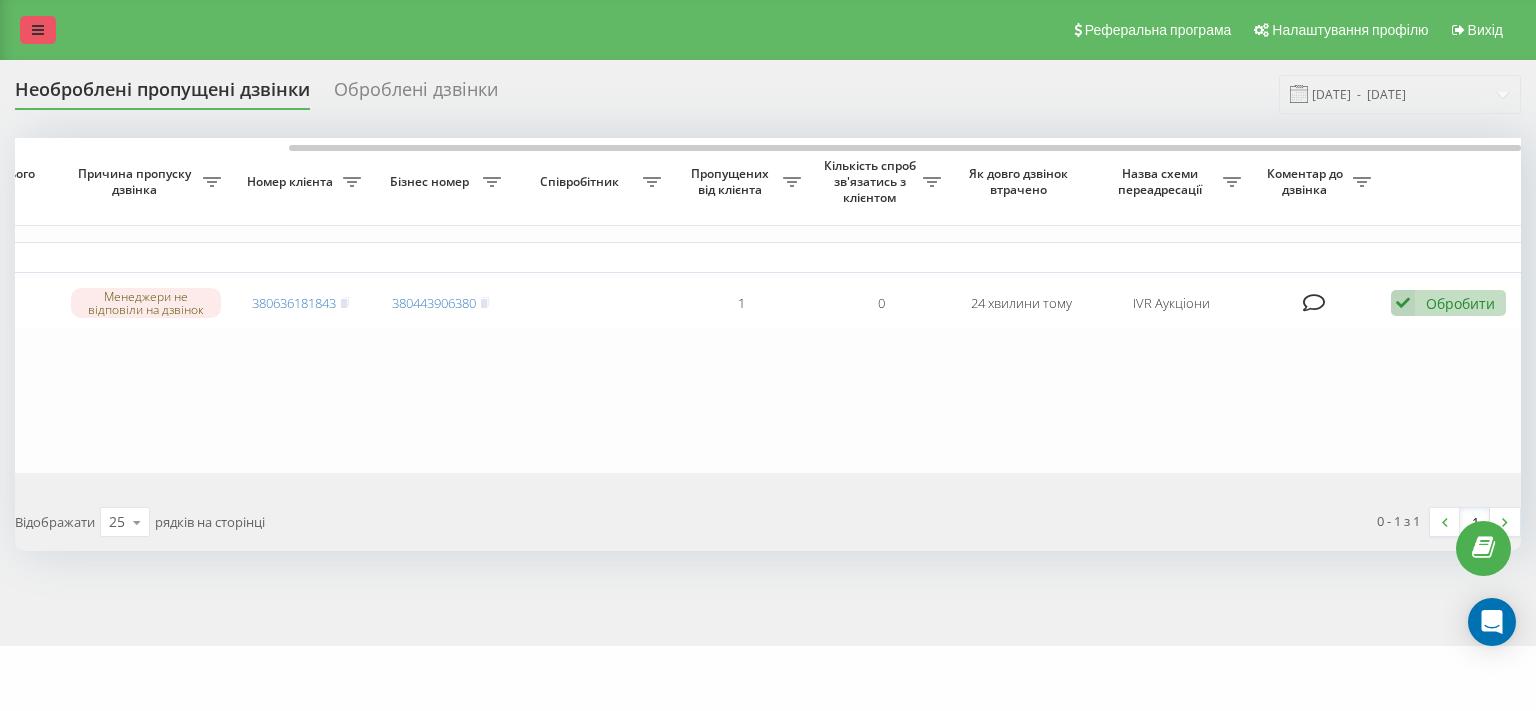 click at bounding box center (38, 30) 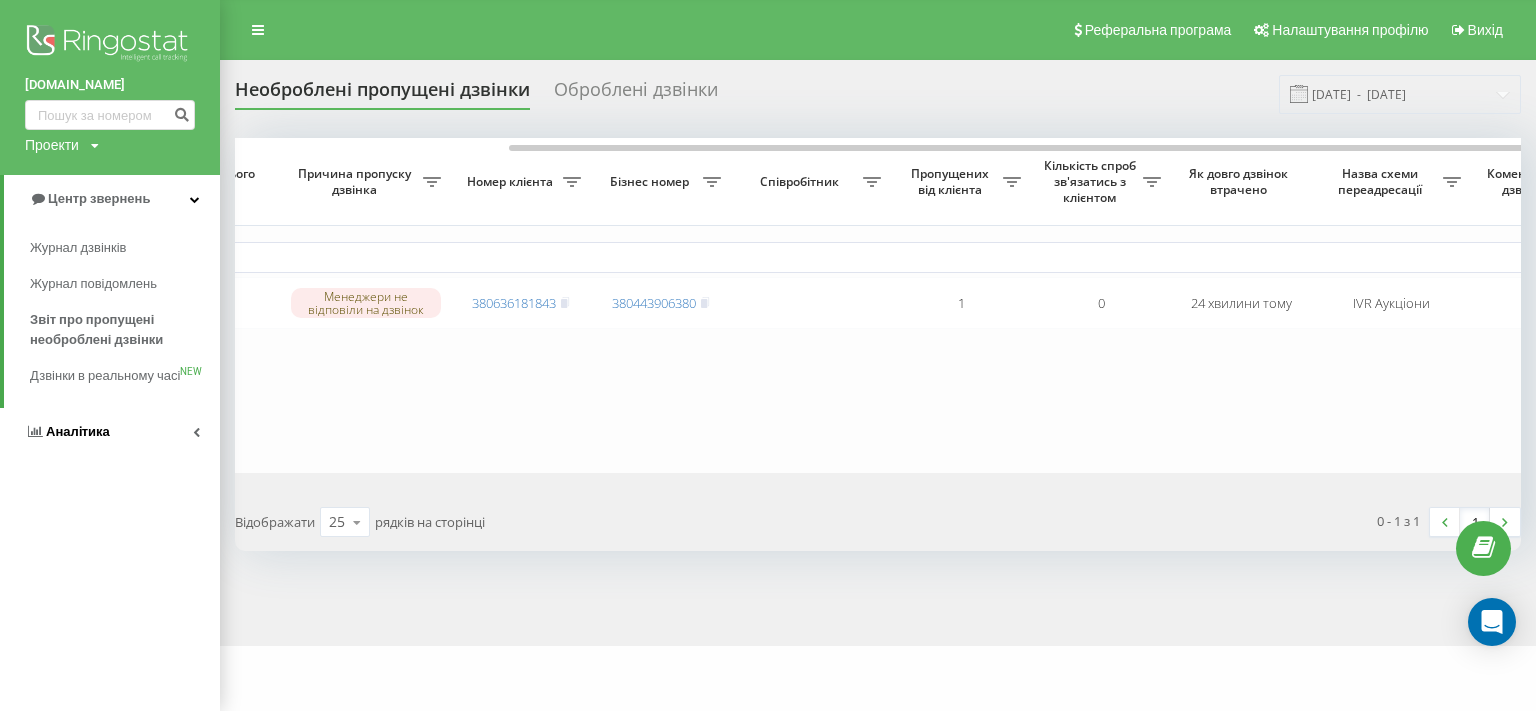 click on "Аналiтика" at bounding box center [110, 432] 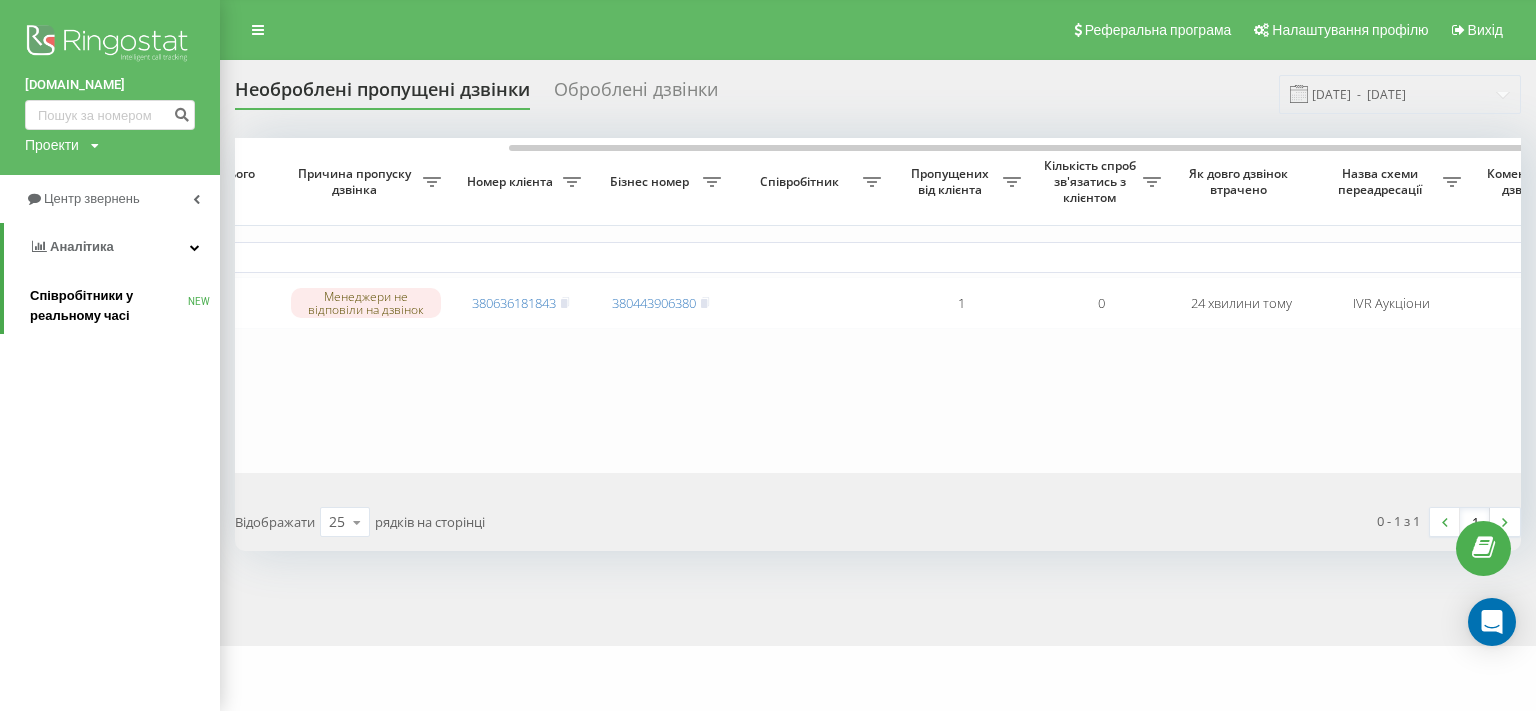 click on "Співробітники у реальному часі" at bounding box center (109, 306) 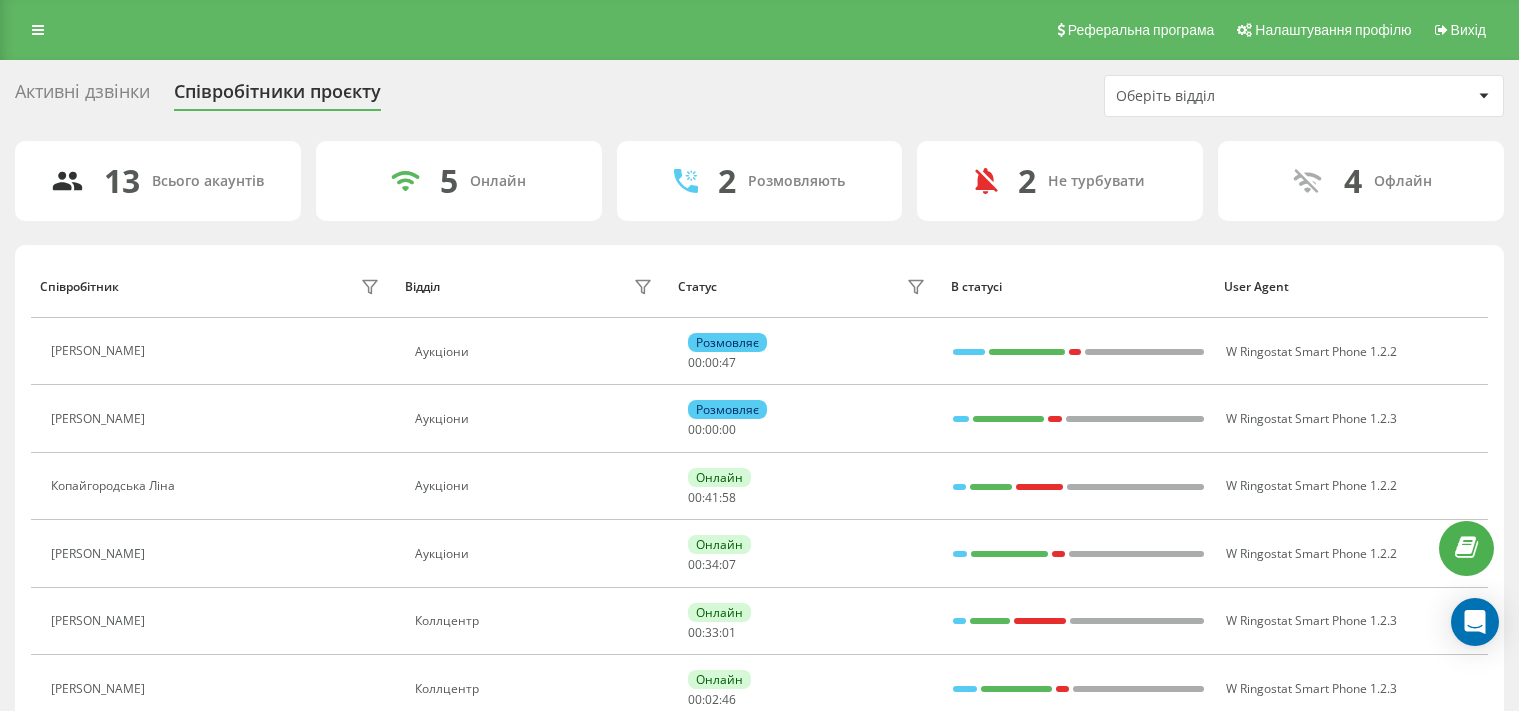 scroll, scrollTop: 0, scrollLeft: 0, axis: both 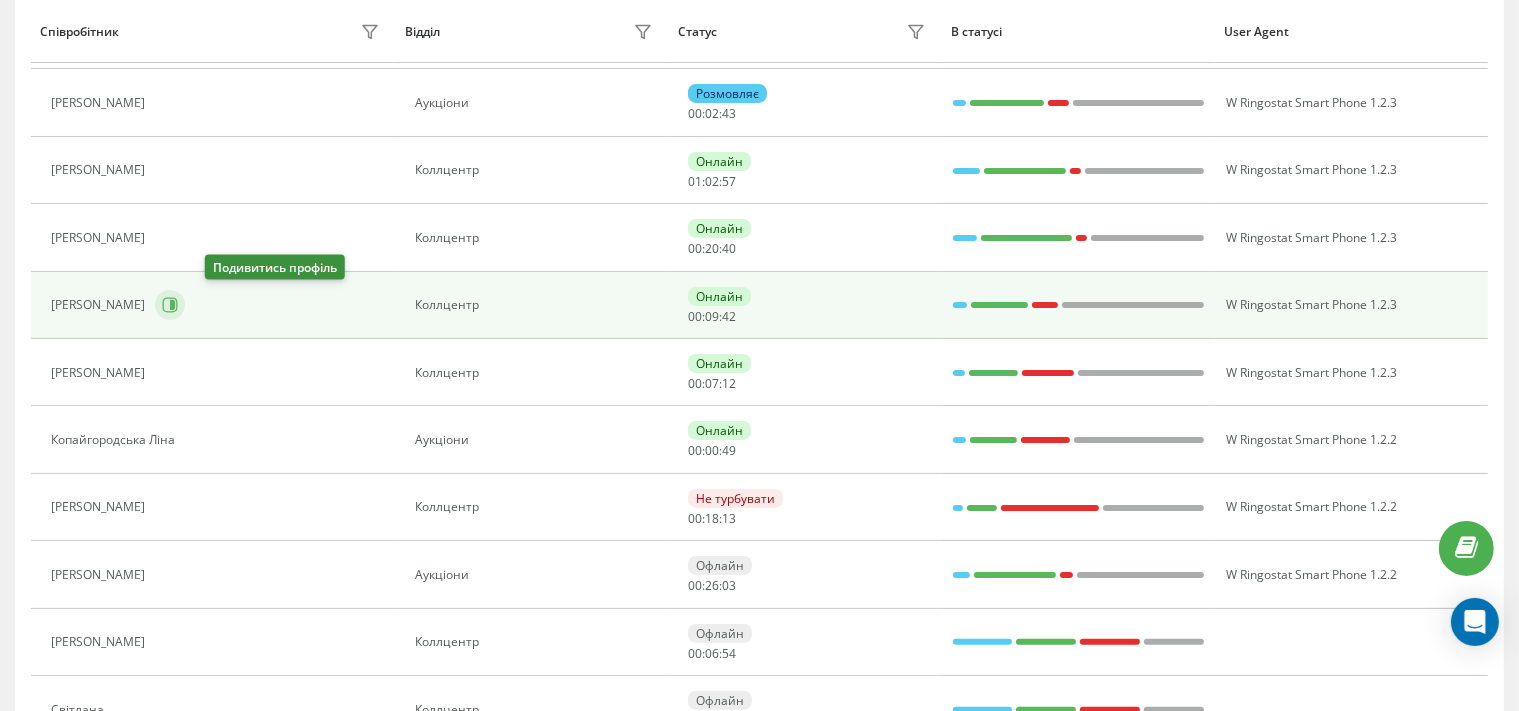 click 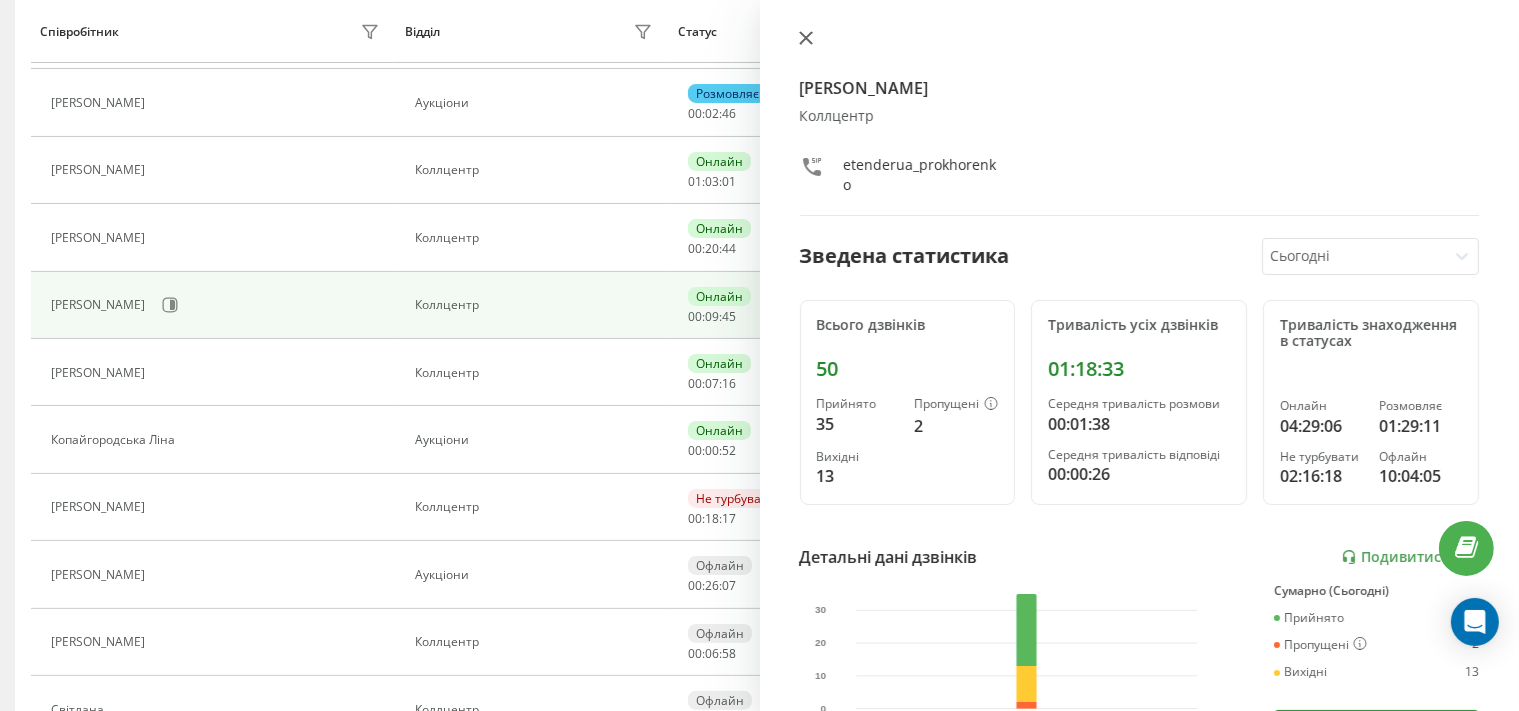 click 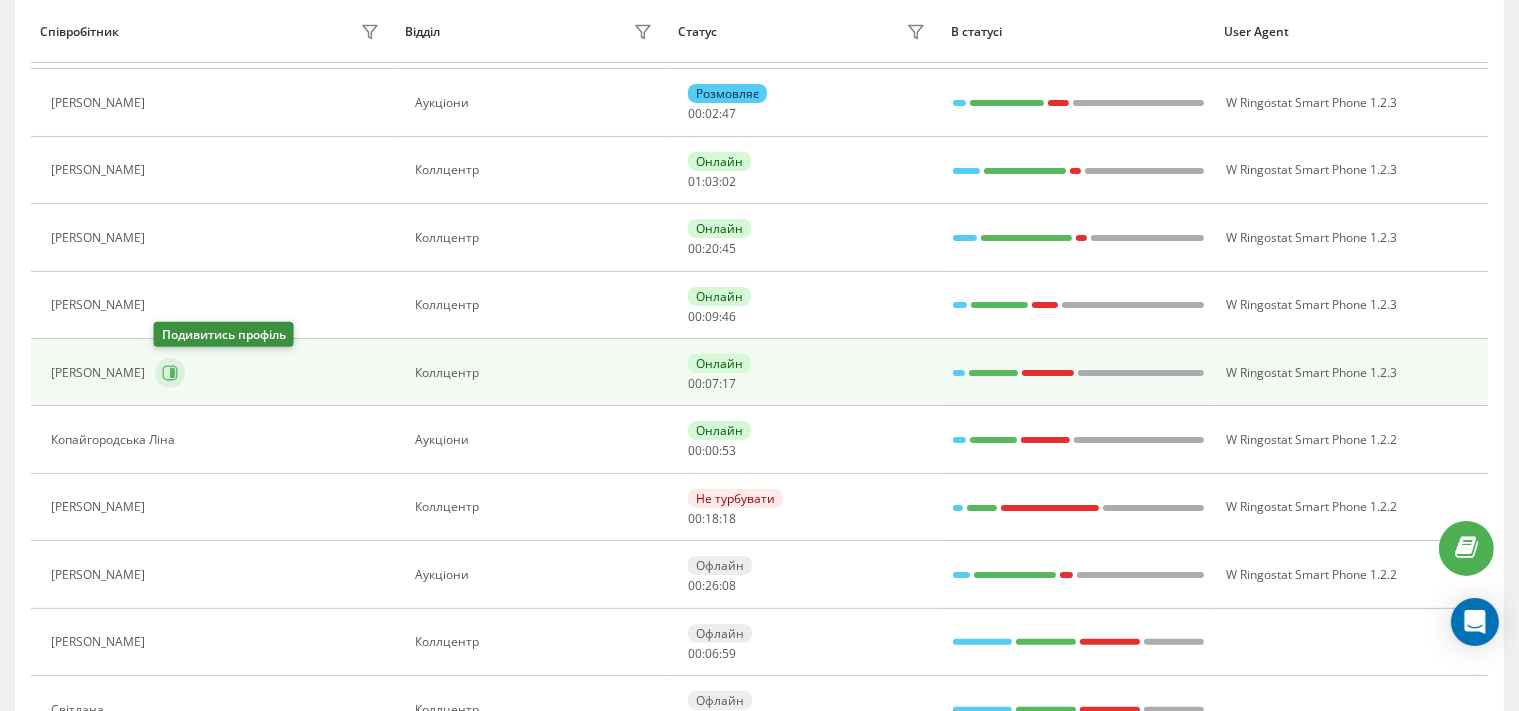click 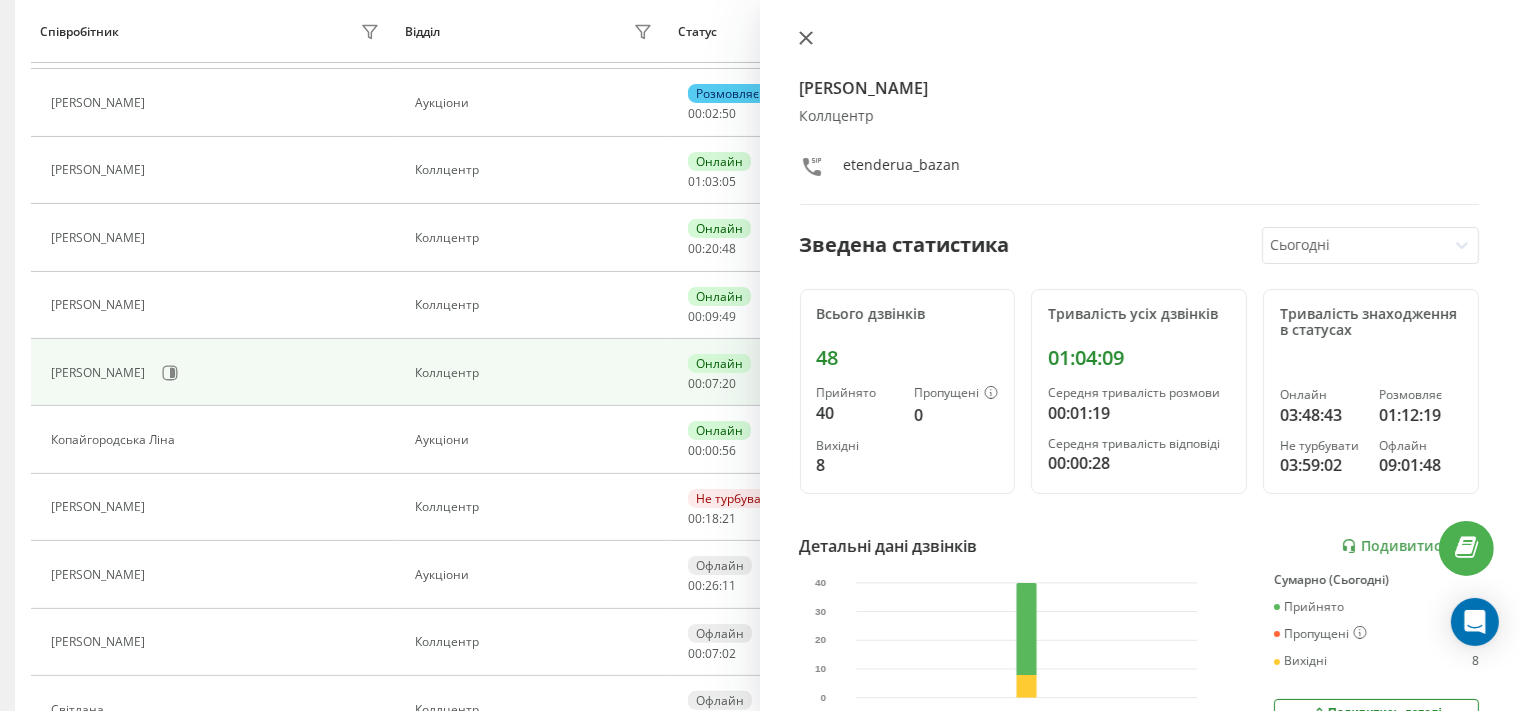 click 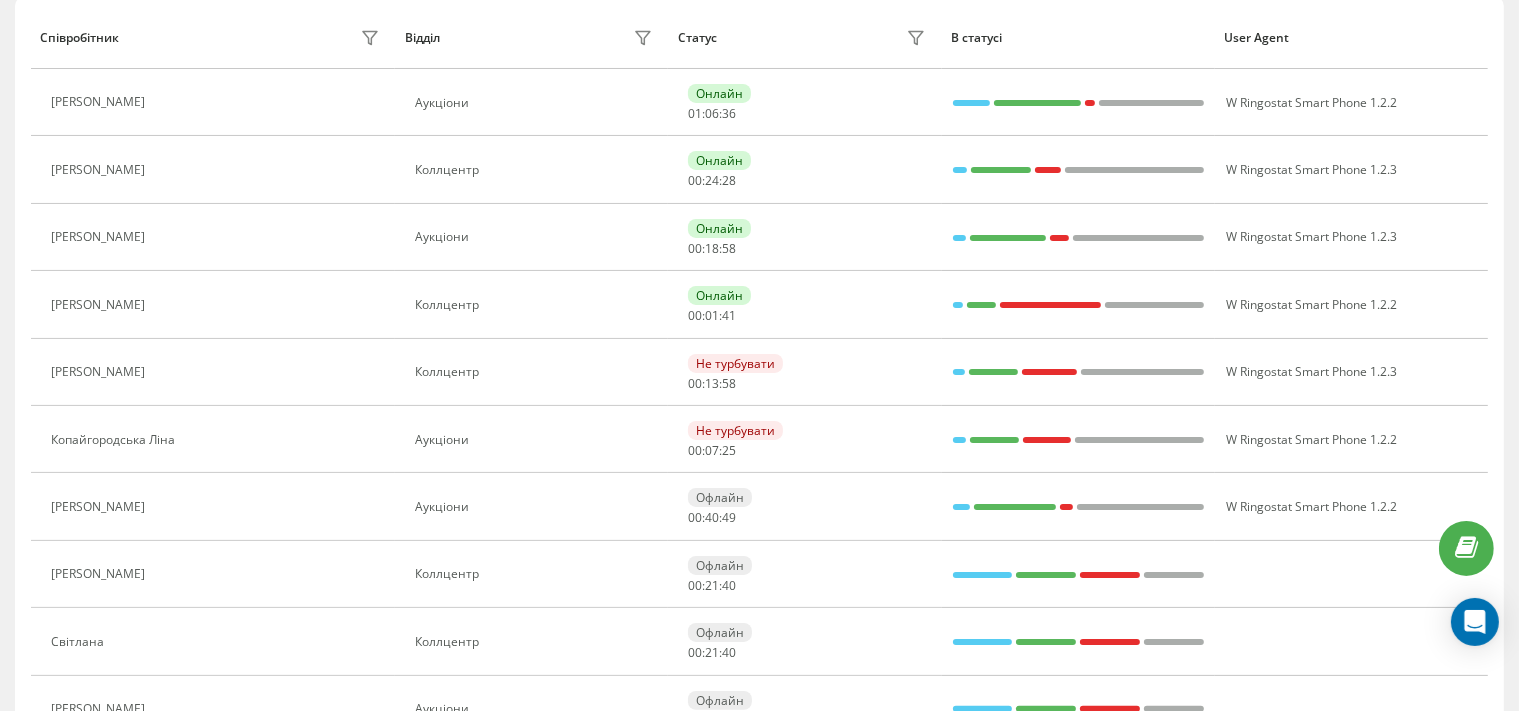 scroll, scrollTop: 115, scrollLeft: 0, axis: vertical 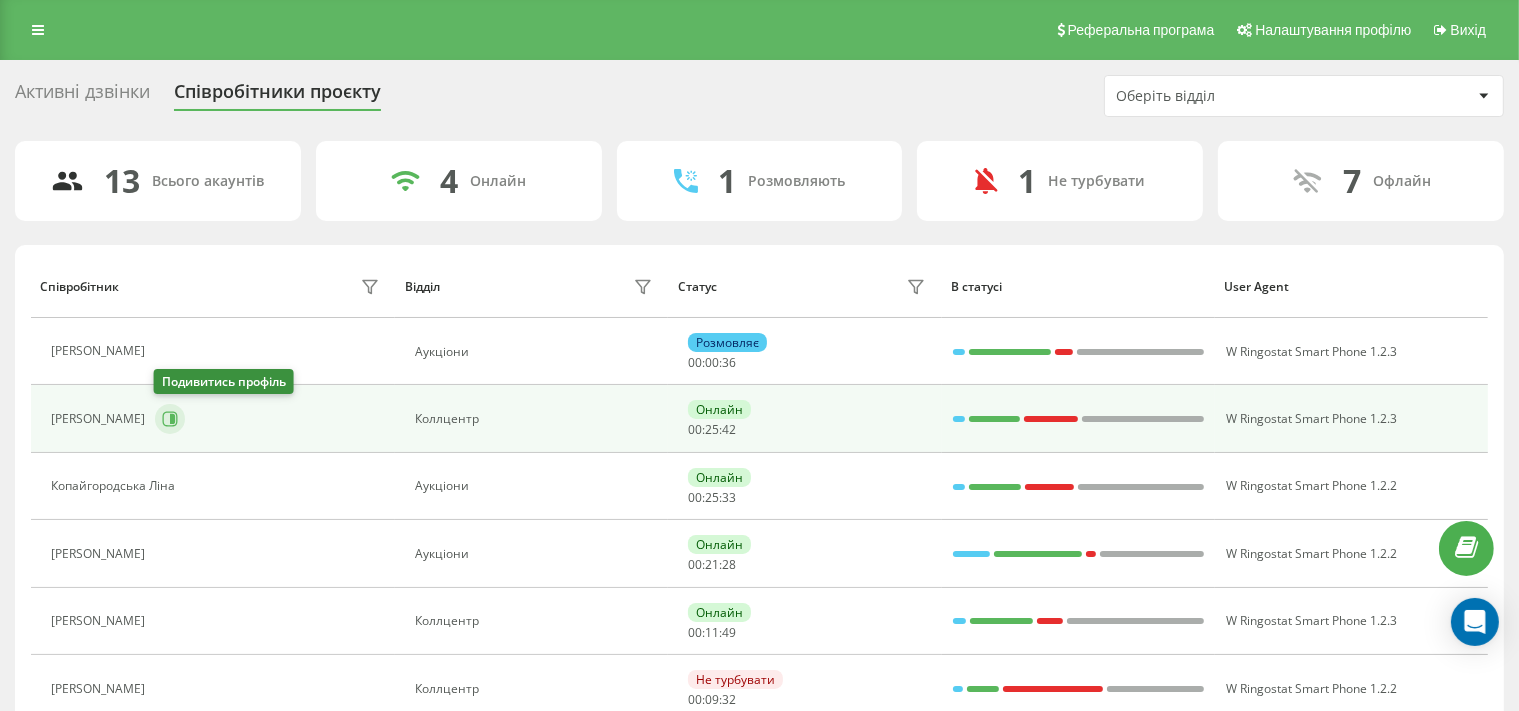 click at bounding box center (170, 419) 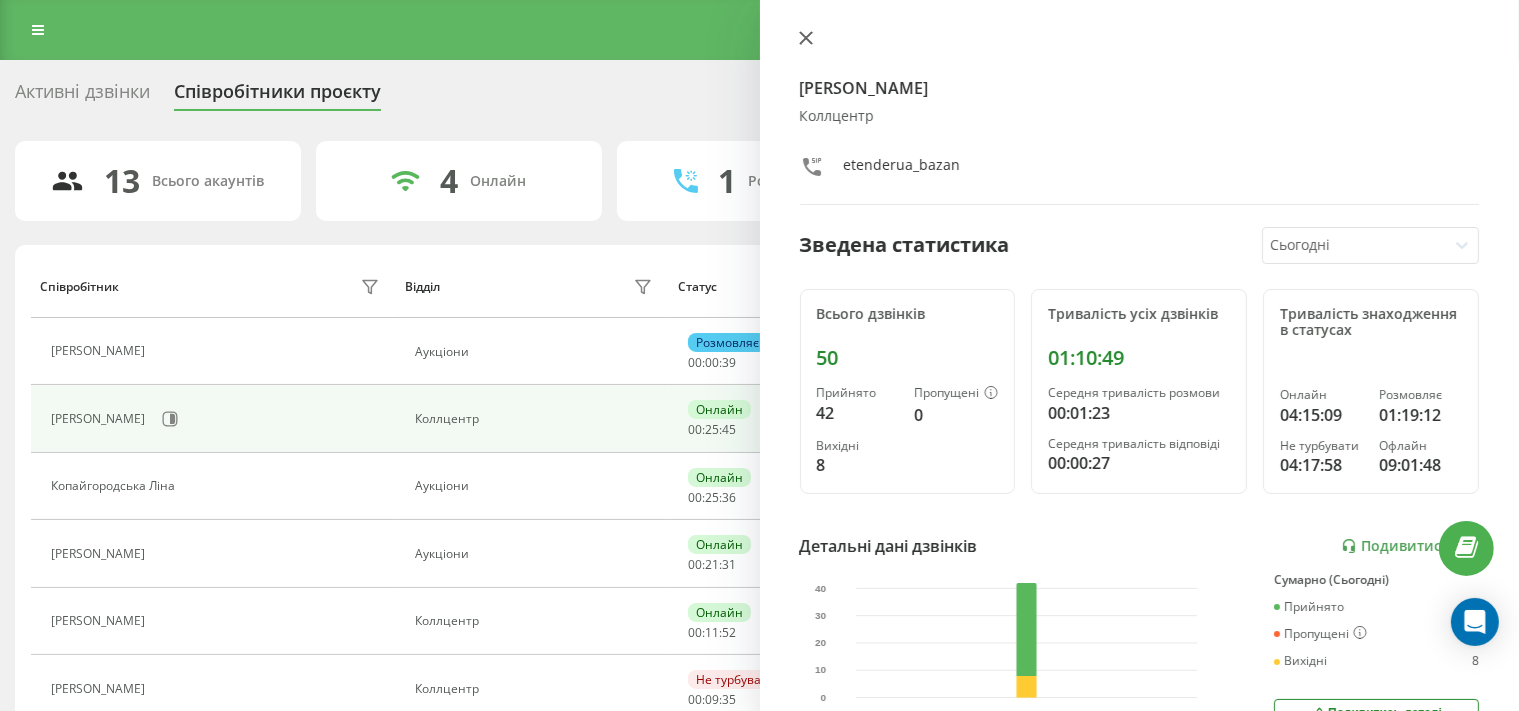 click 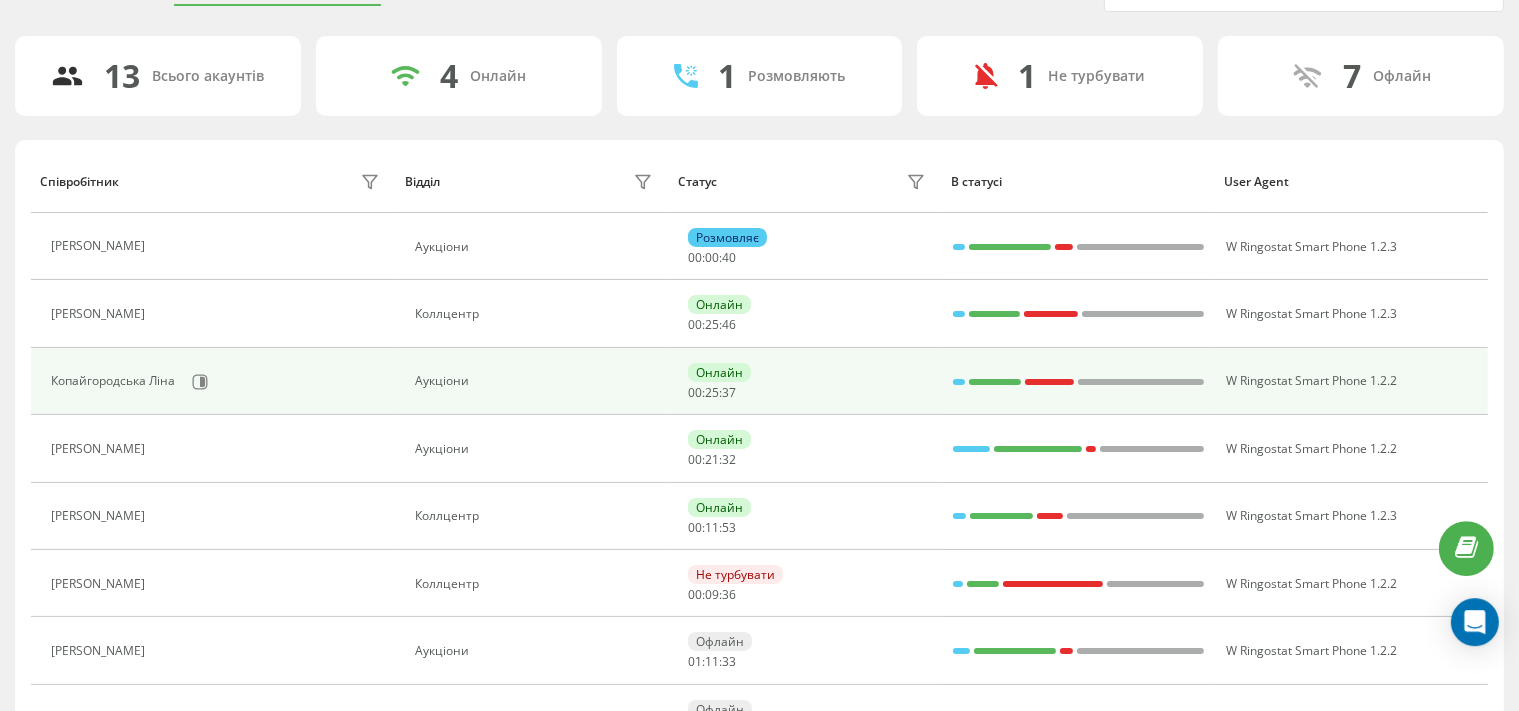 scroll, scrollTop: 211, scrollLeft: 0, axis: vertical 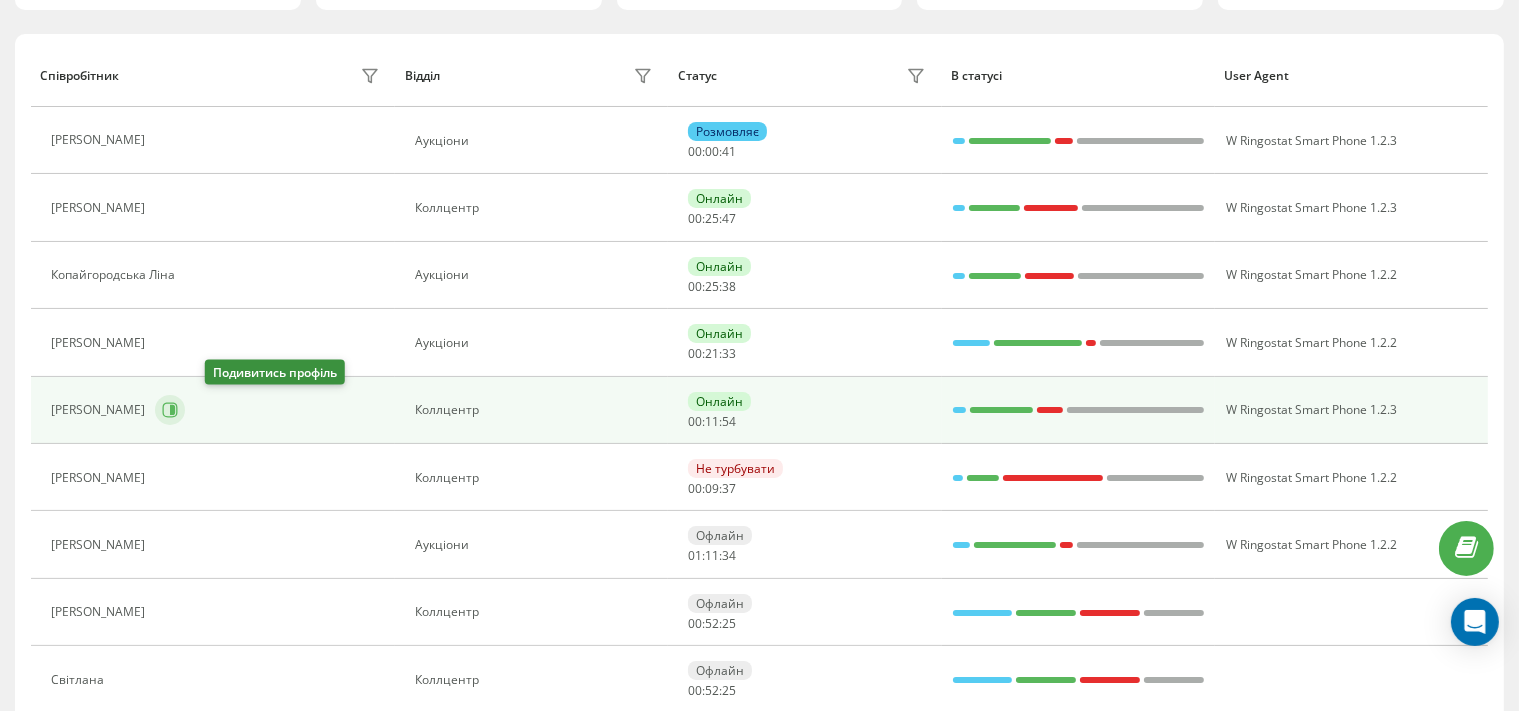 click 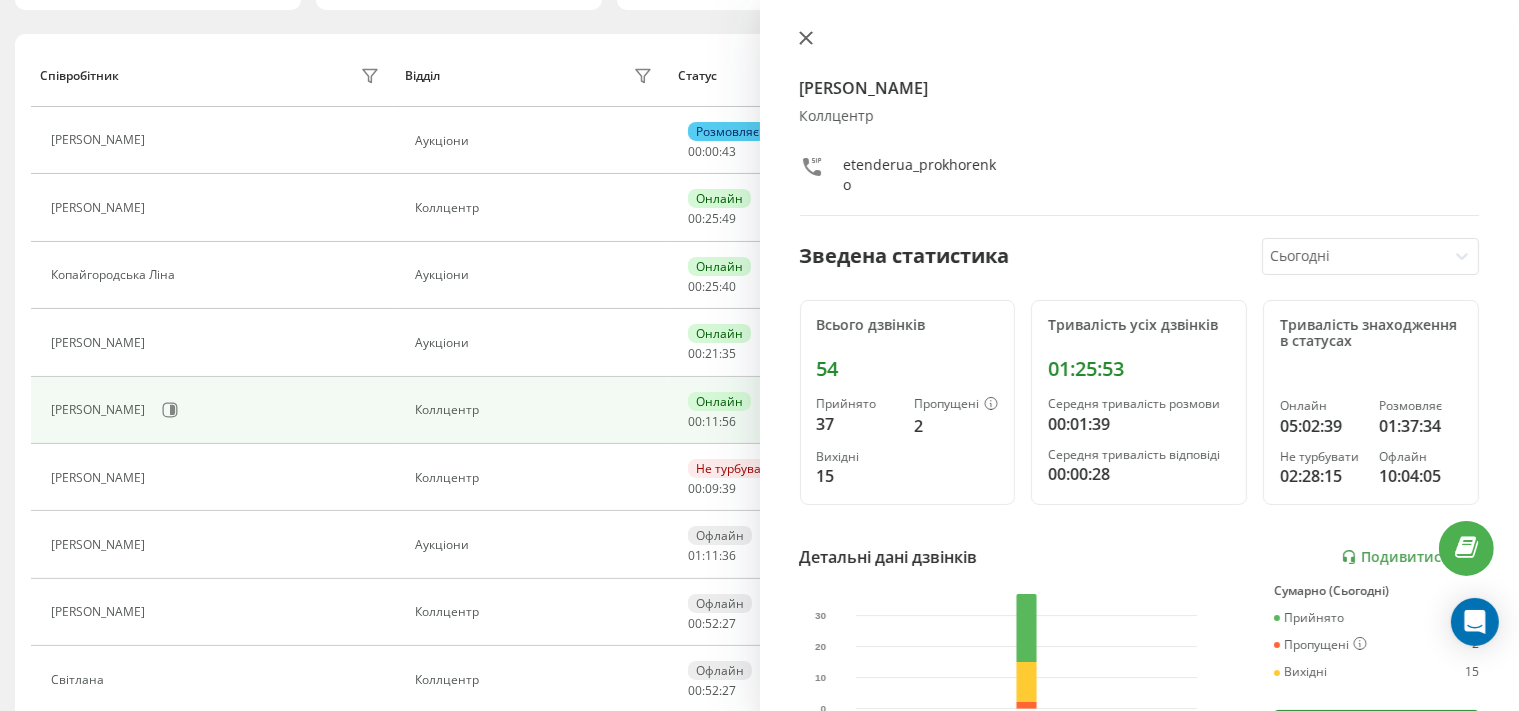 click 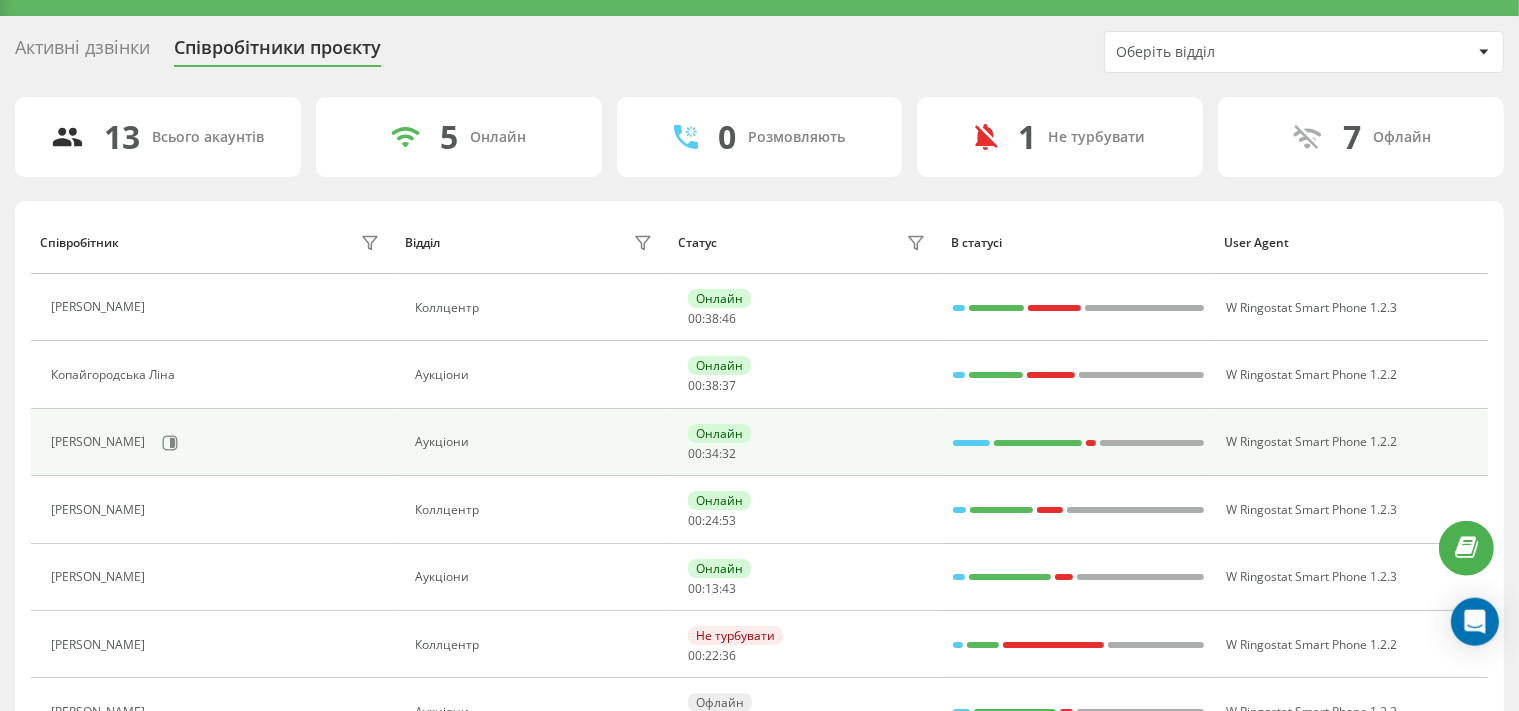 scroll, scrollTop: 0, scrollLeft: 0, axis: both 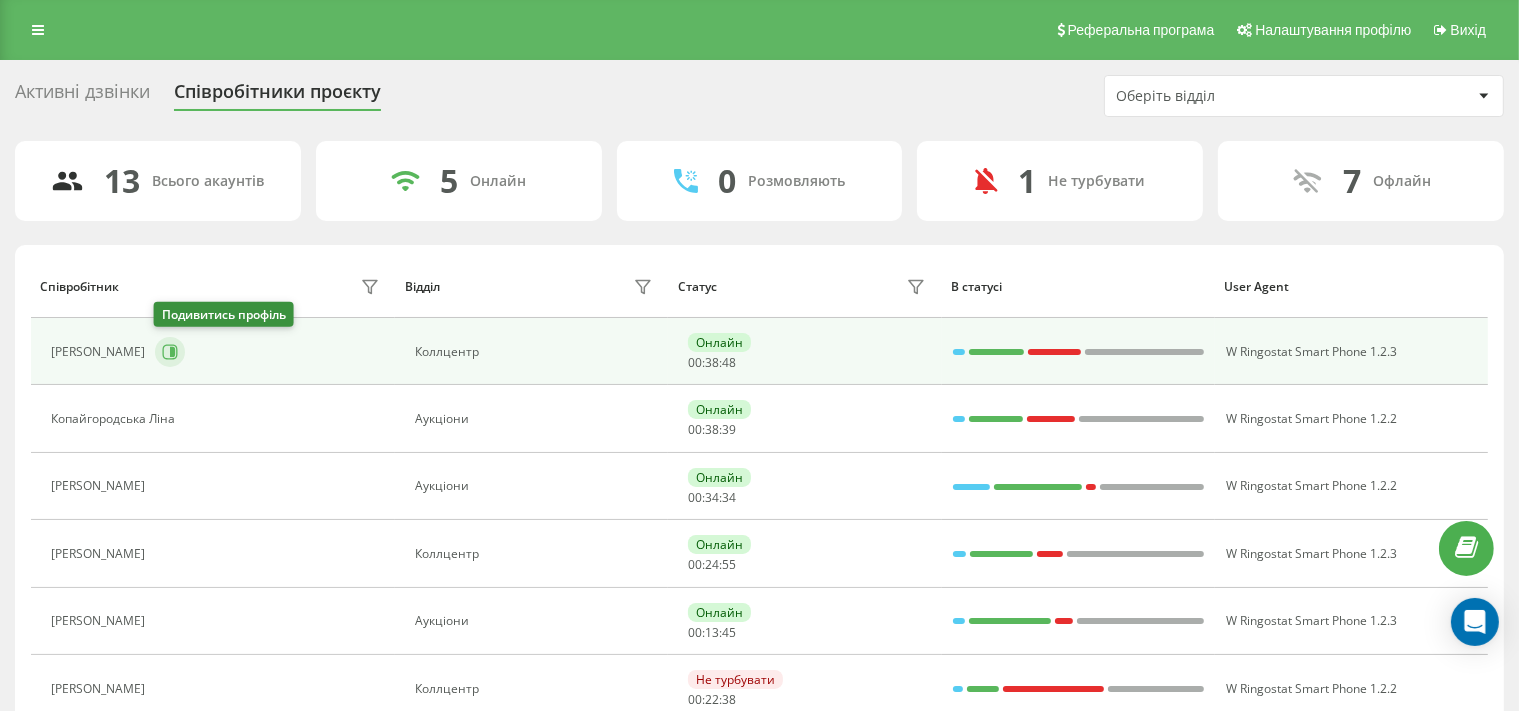 click 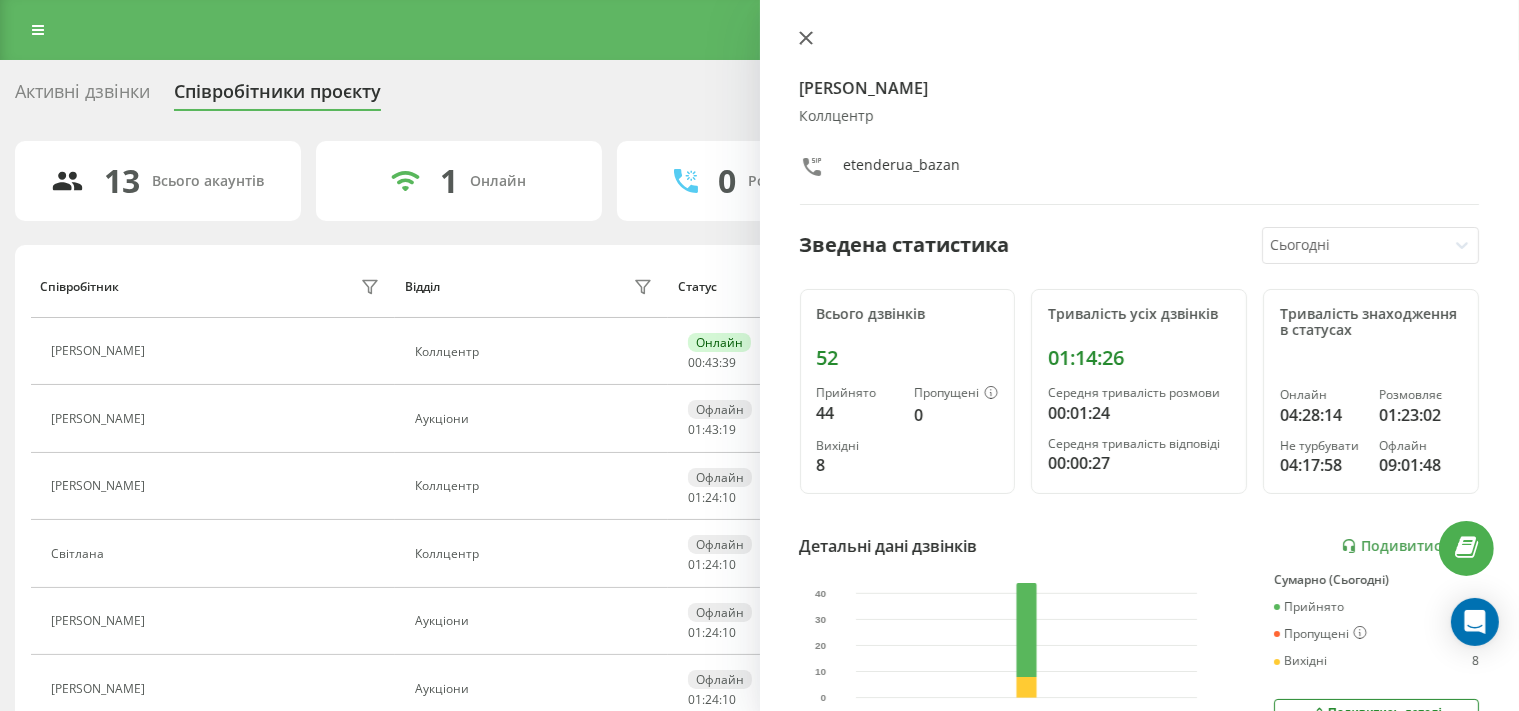click 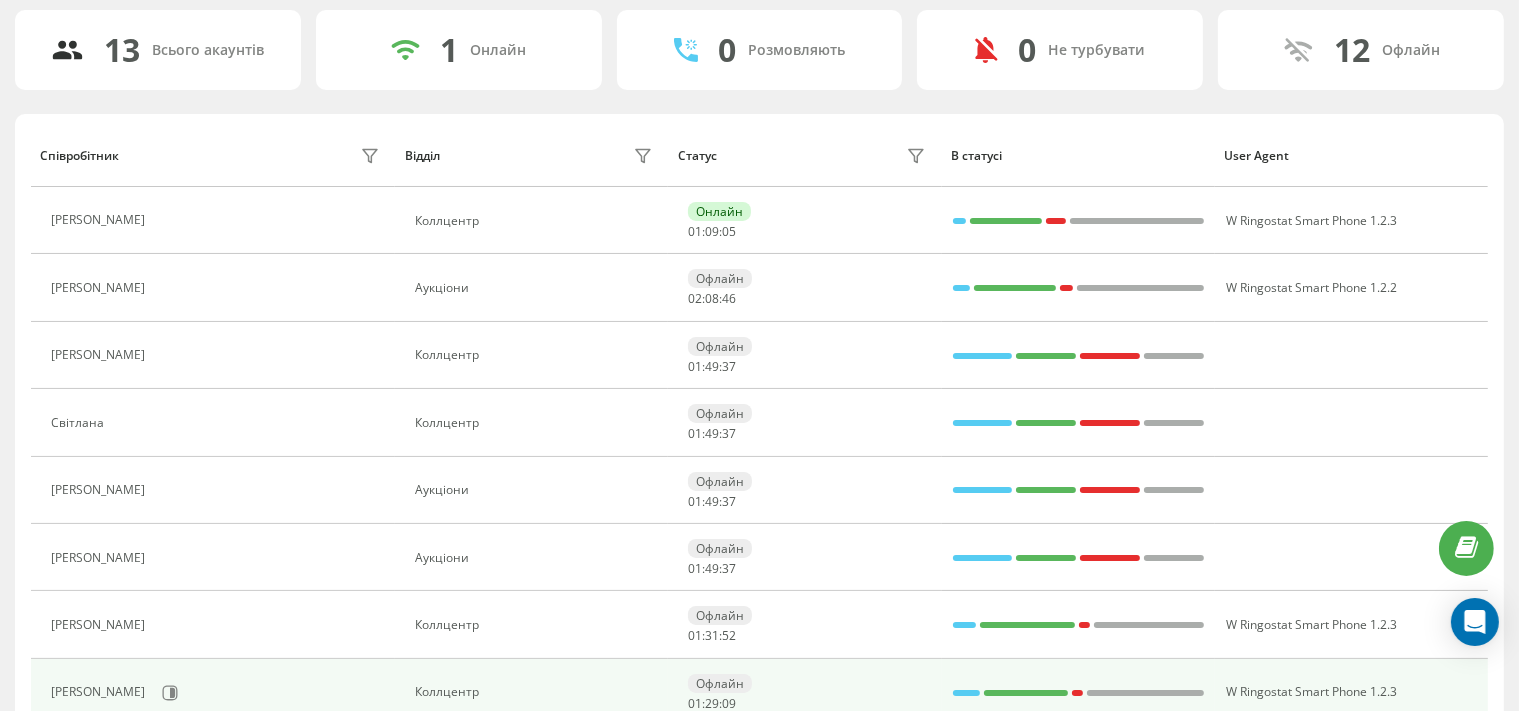 scroll, scrollTop: 26, scrollLeft: 0, axis: vertical 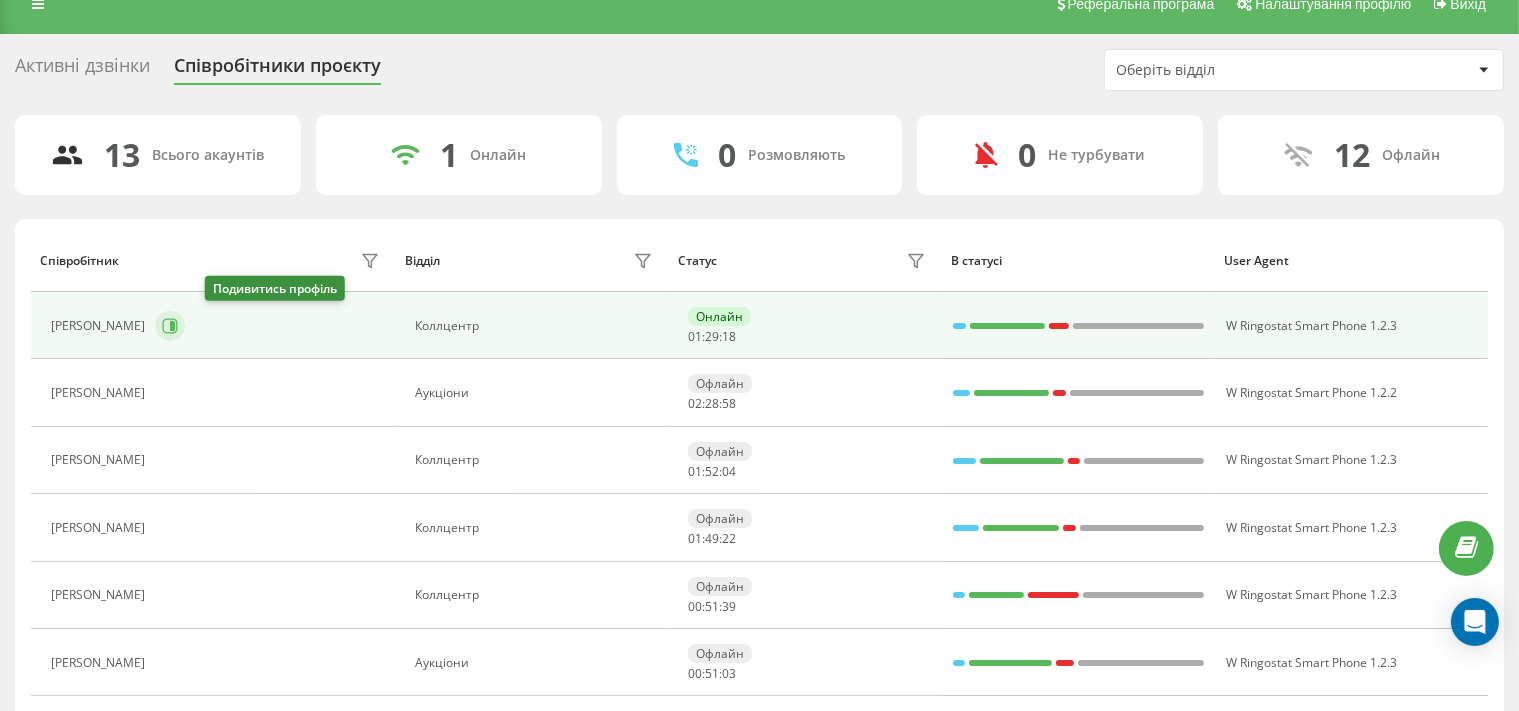 click 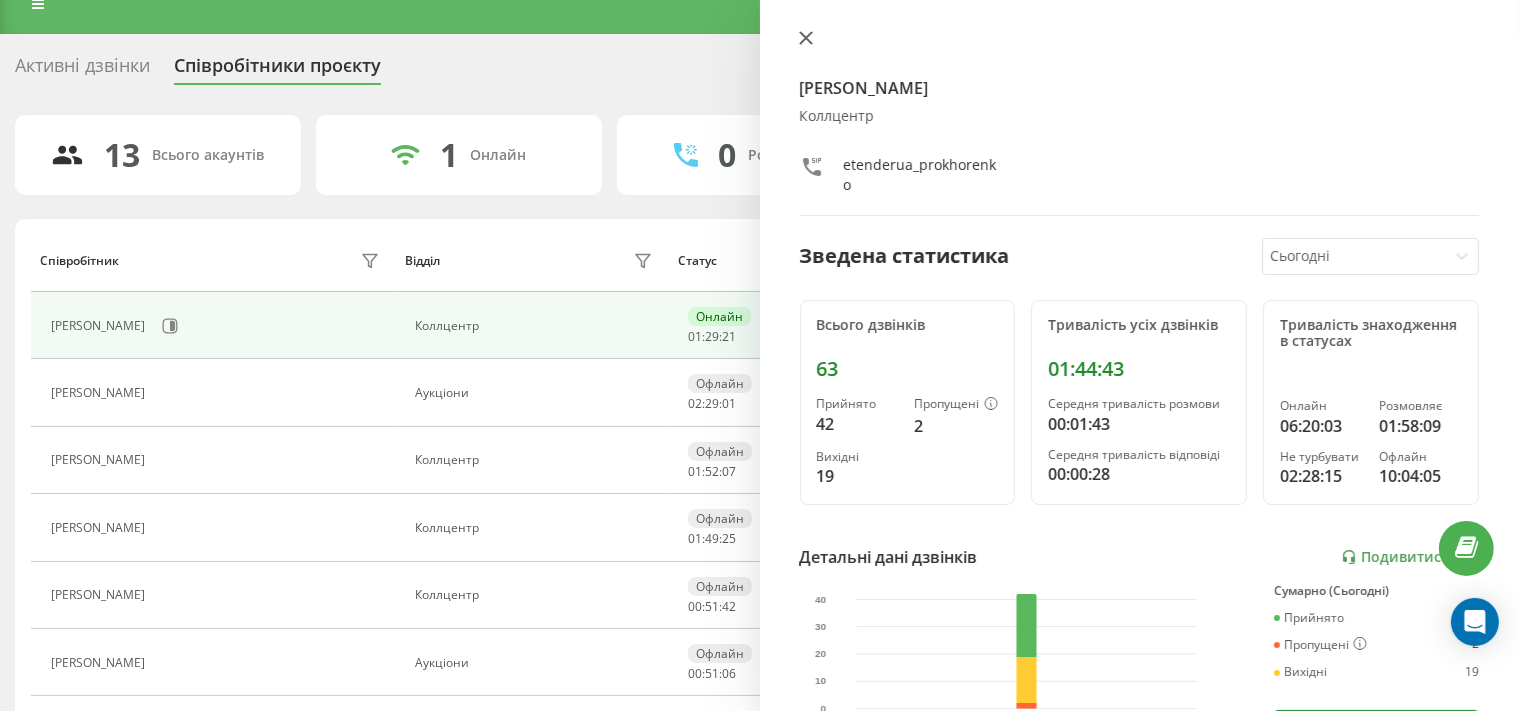 click 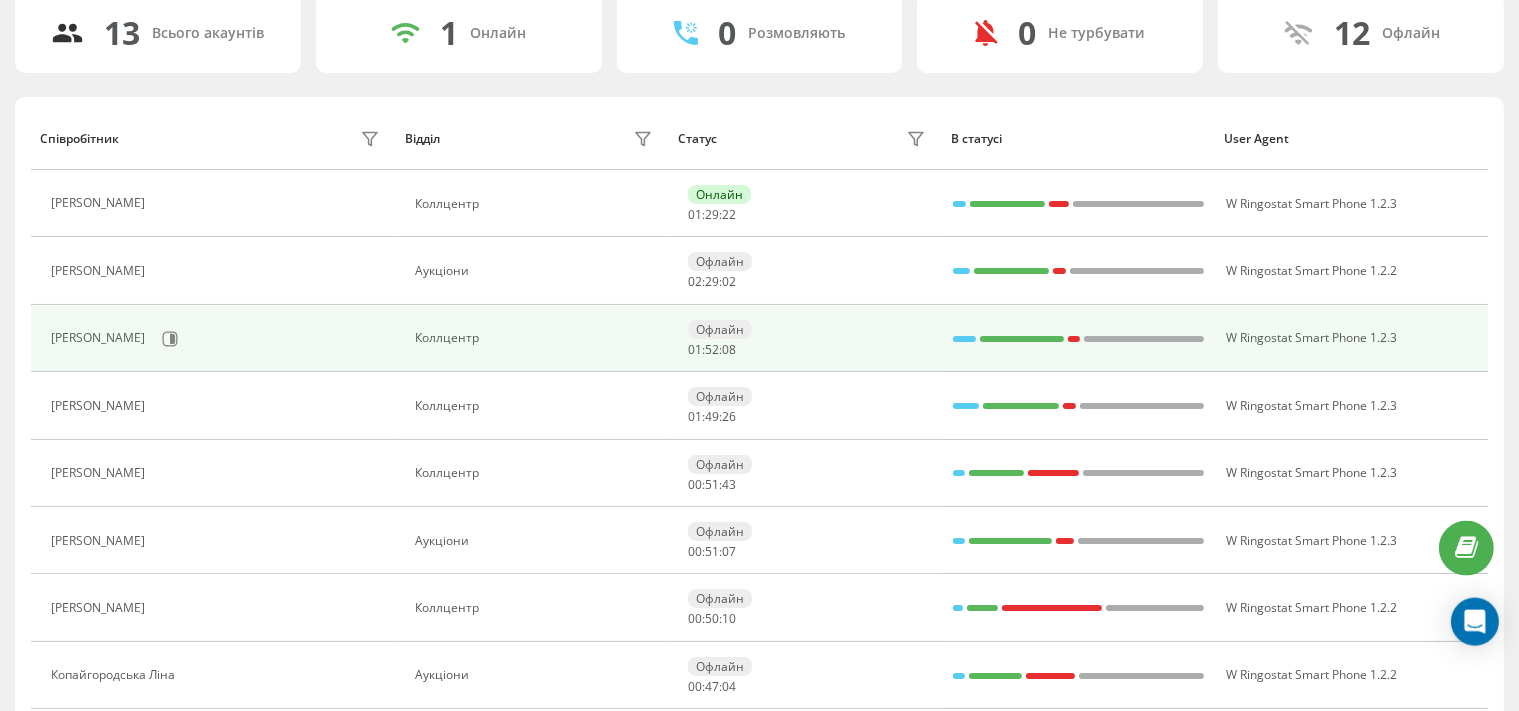 scroll, scrollTop: 237, scrollLeft: 0, axis: vertical 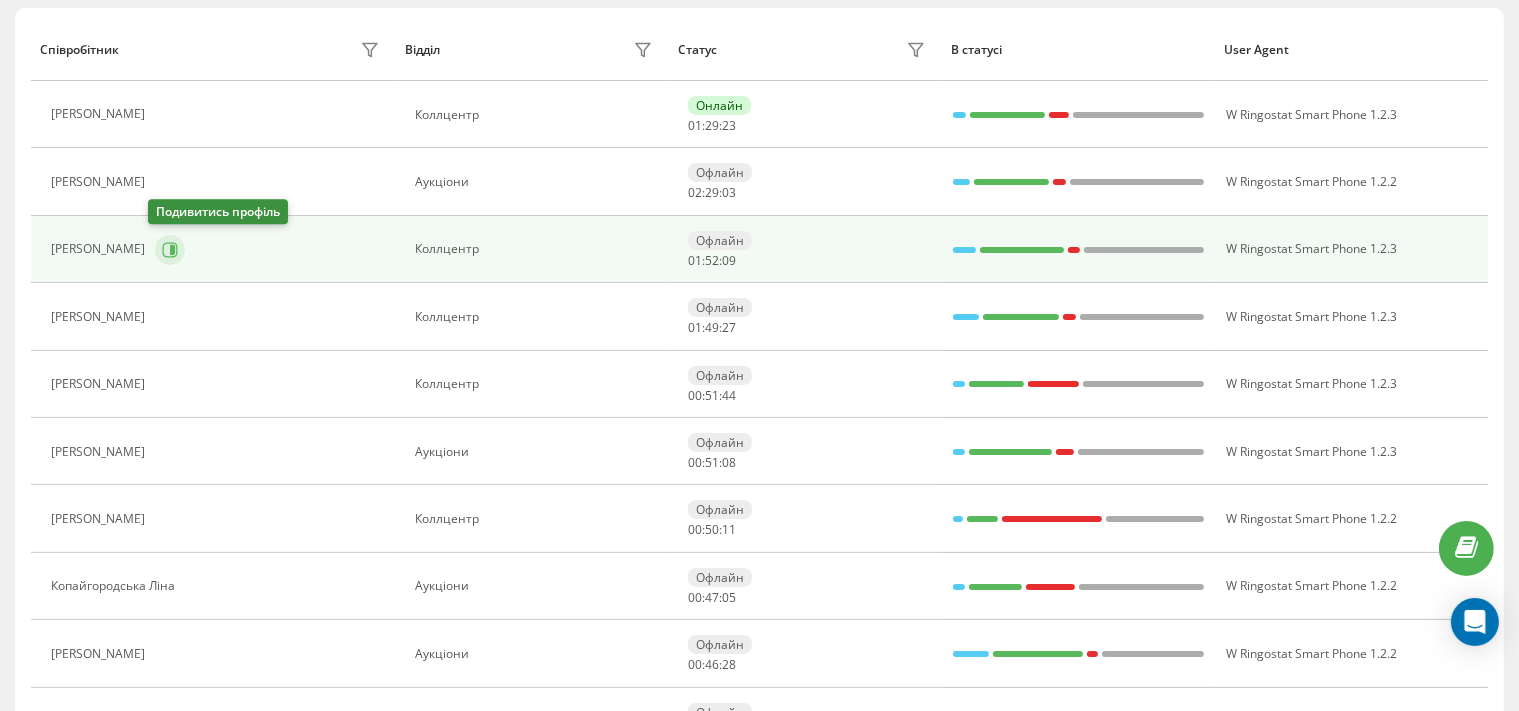 click 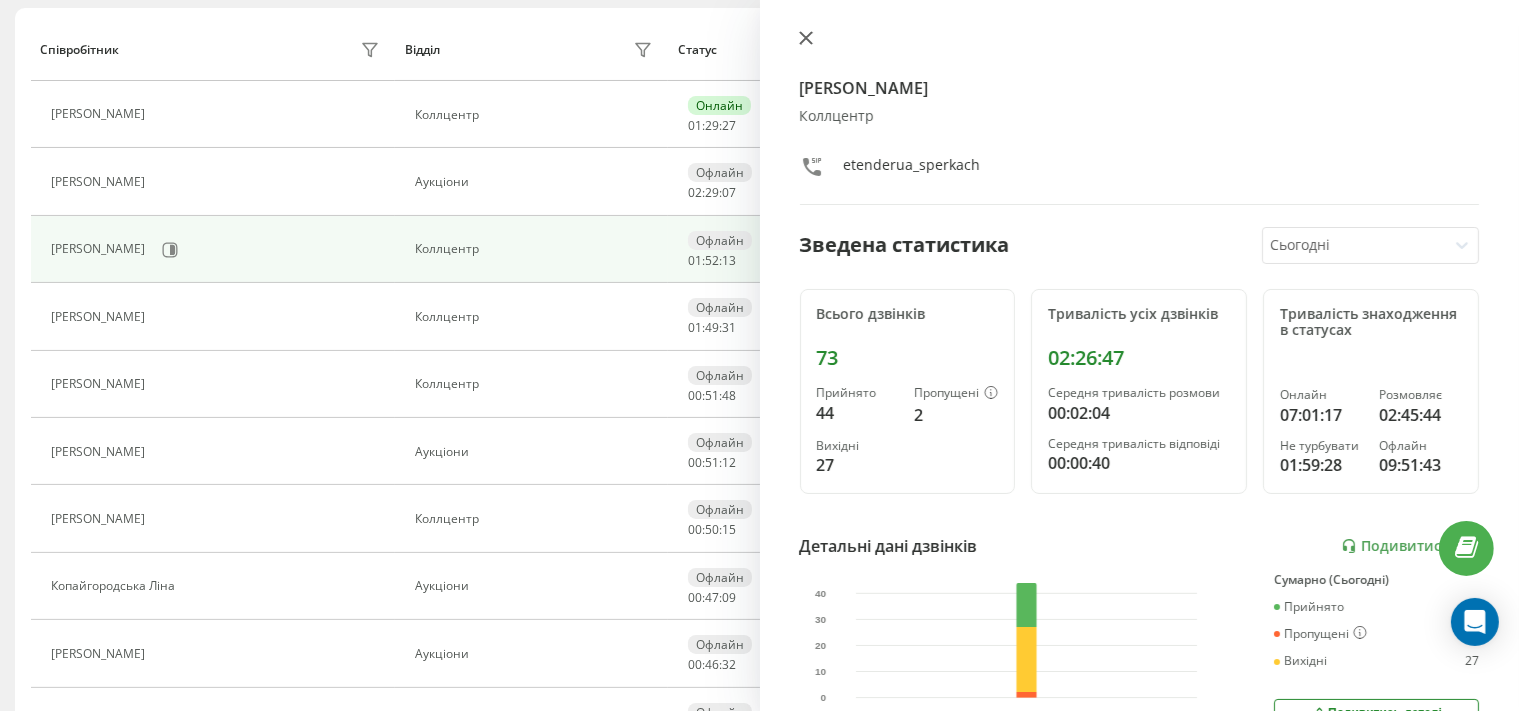 click 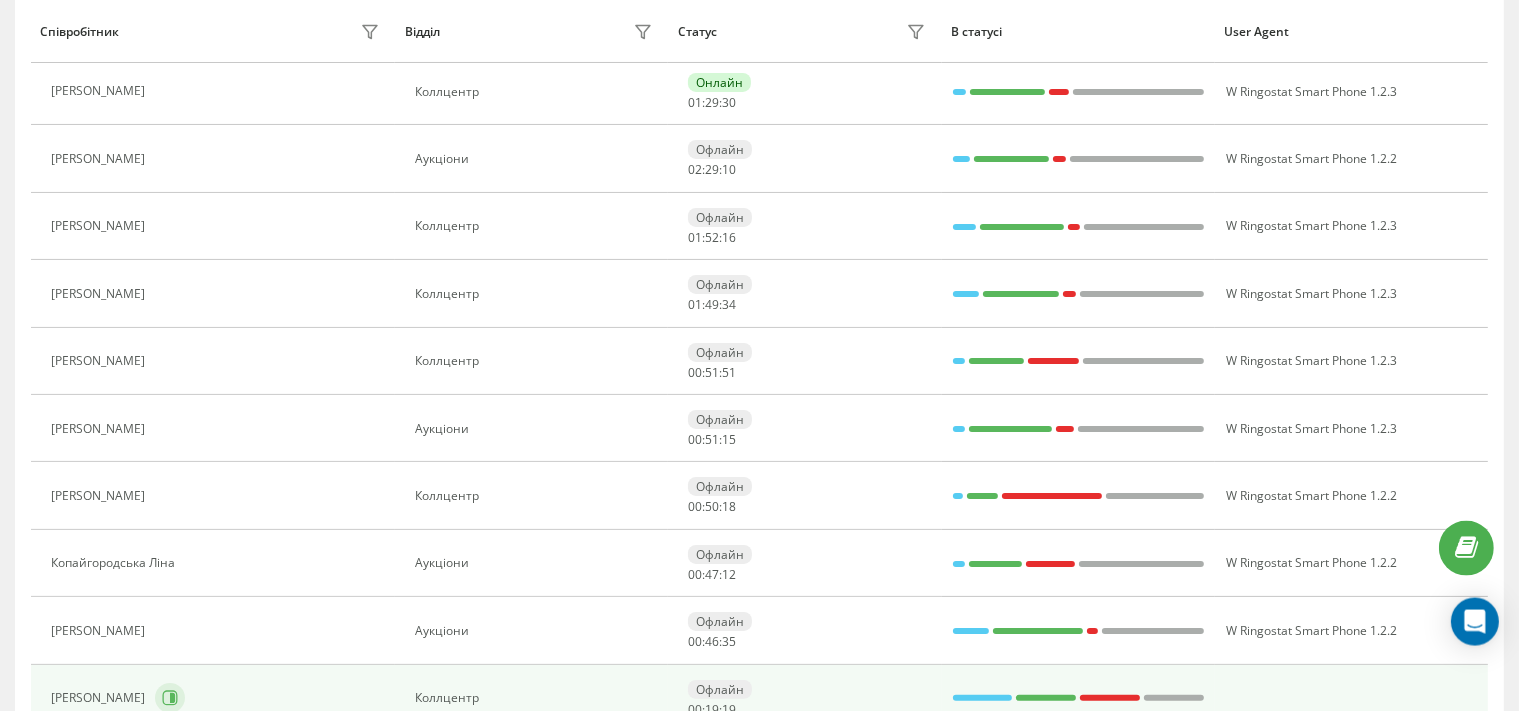 scroll, scrollTop: 237, scrollLeft: 0, axis: vertical 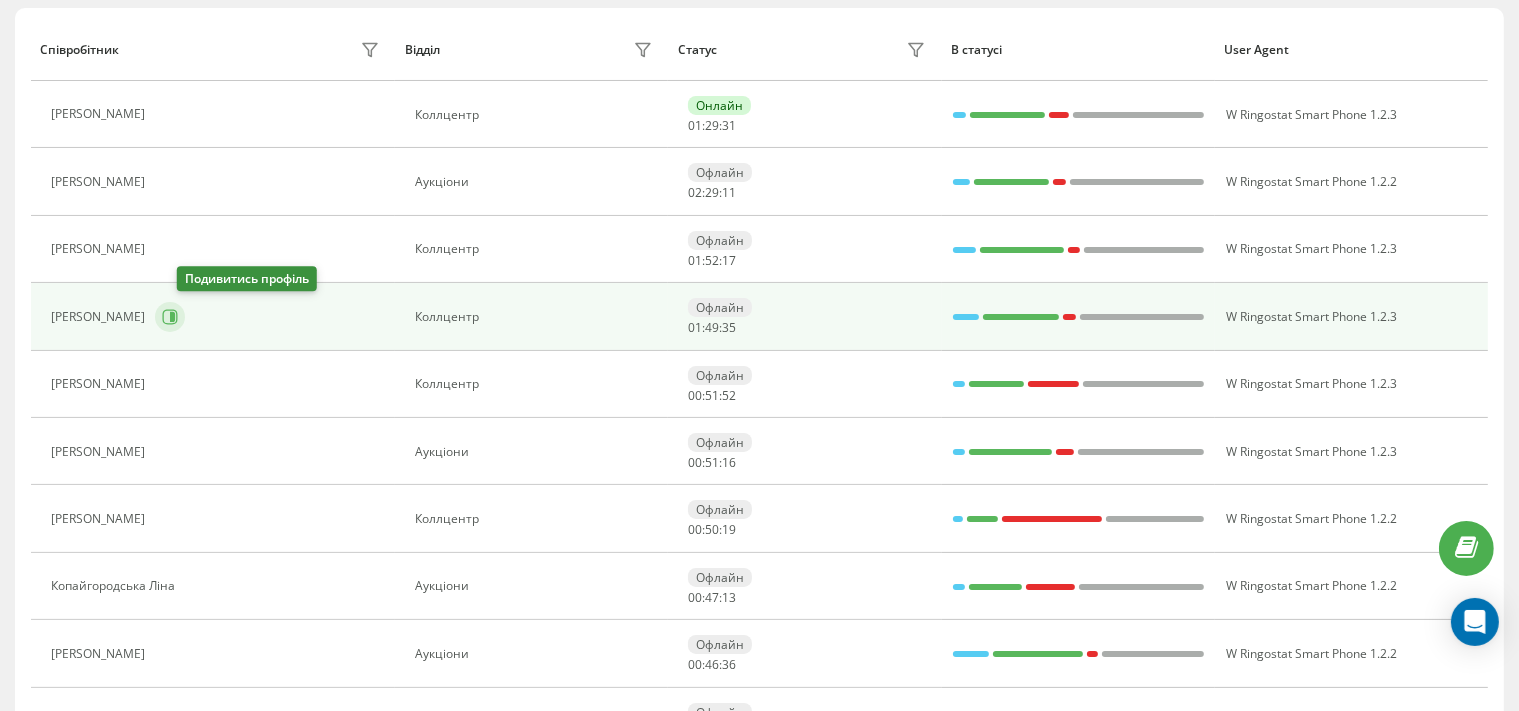click 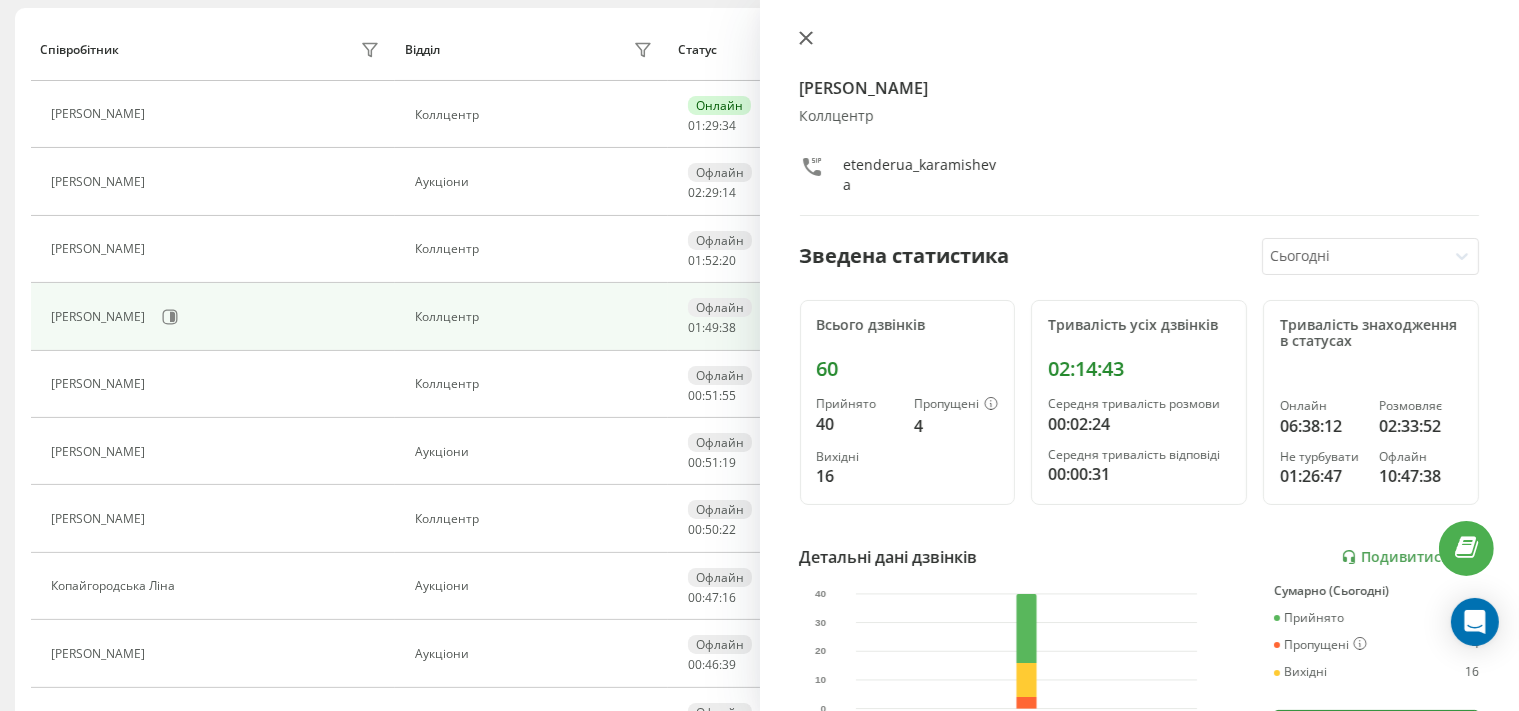 click 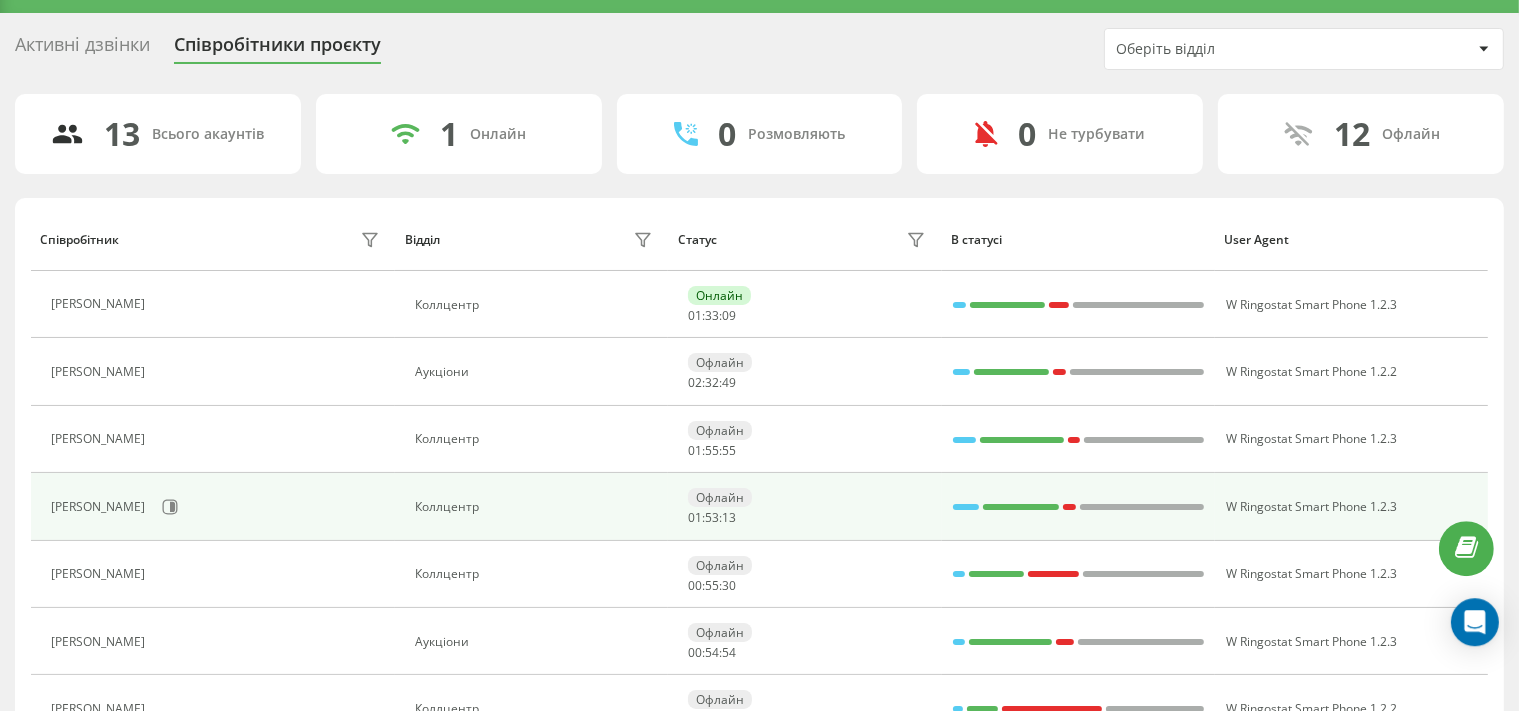 scroll, scrollTop: 0, scrollLeft: 0, axis: both 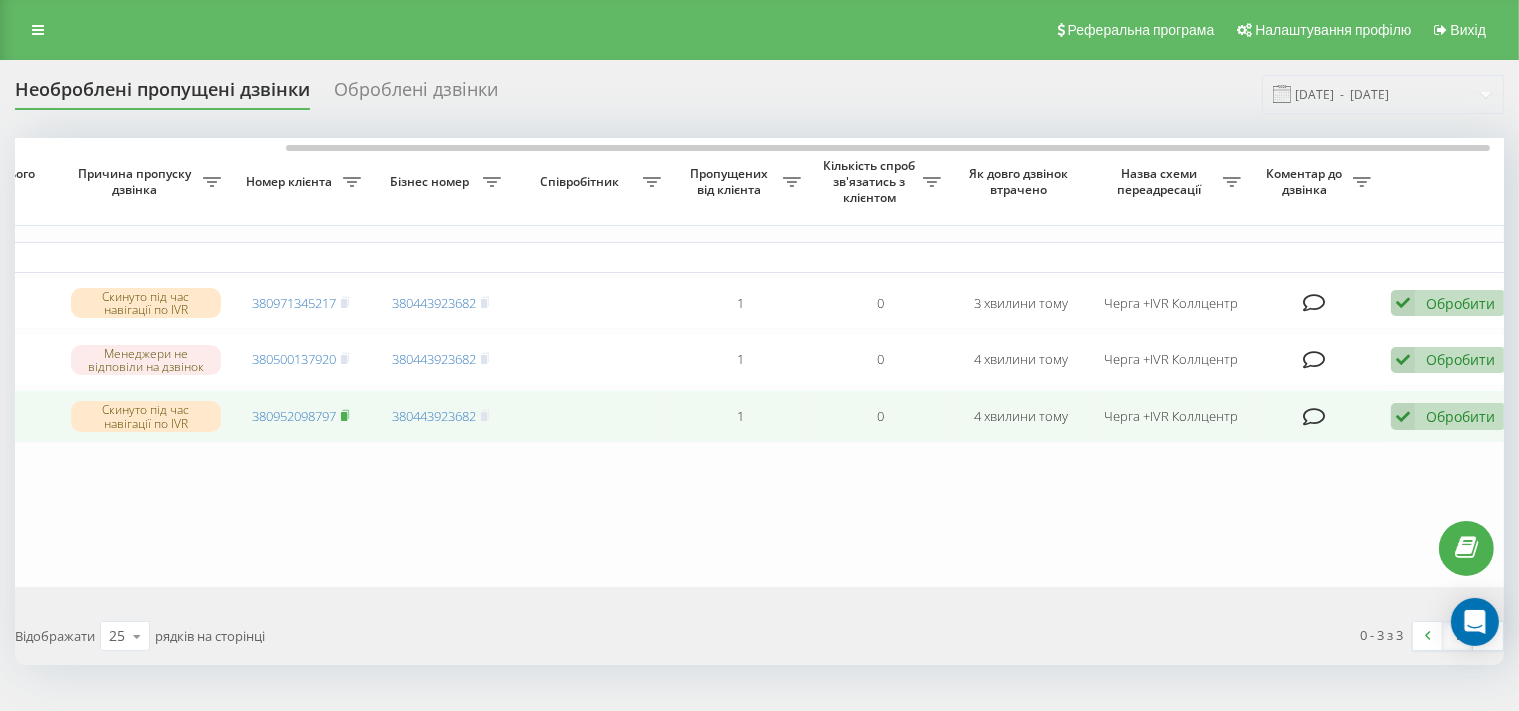 click 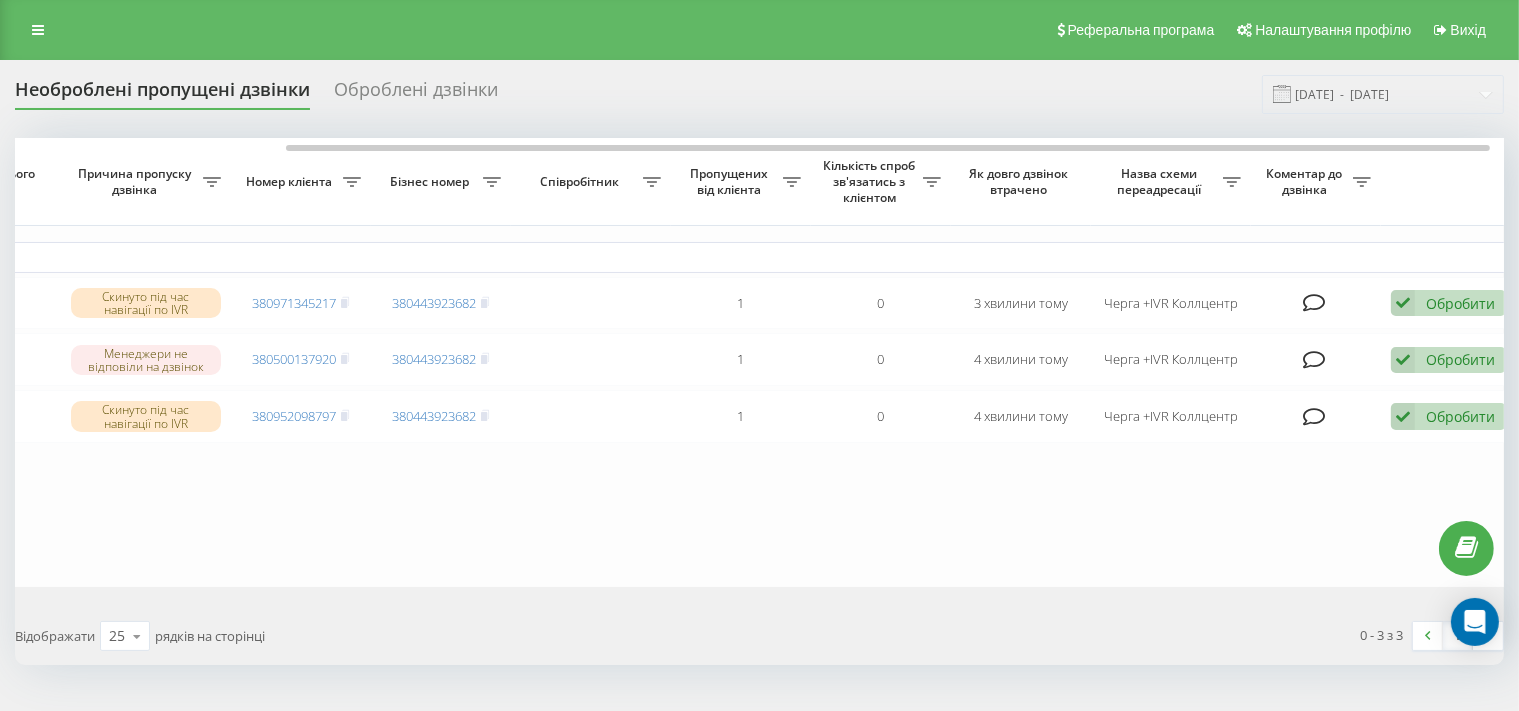 scroll, scrollTop: 0, scrollLeft: 351, axis: horizontal 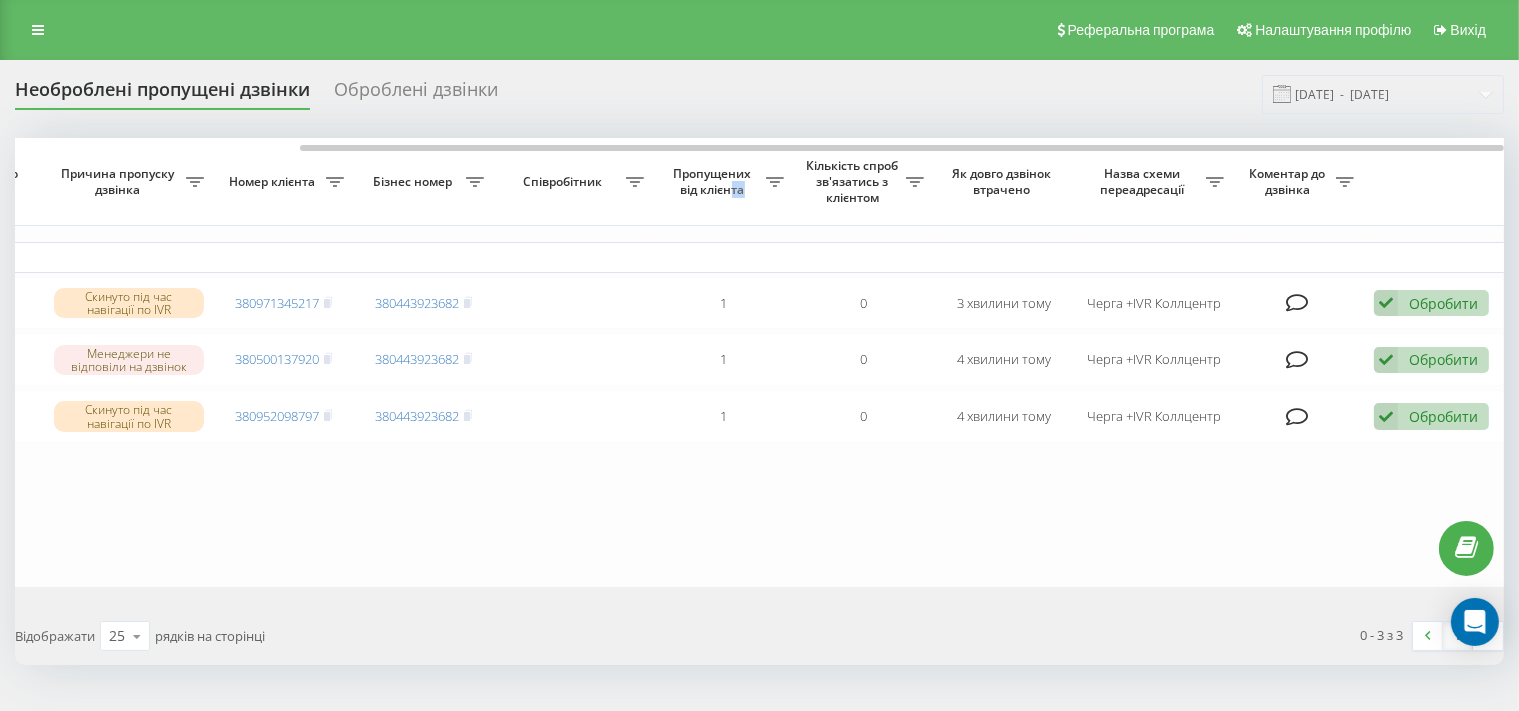 drag, startPoint x: 877, startPoint y: 166, endPoint x: 733, endPoint y: 183, distance: 145 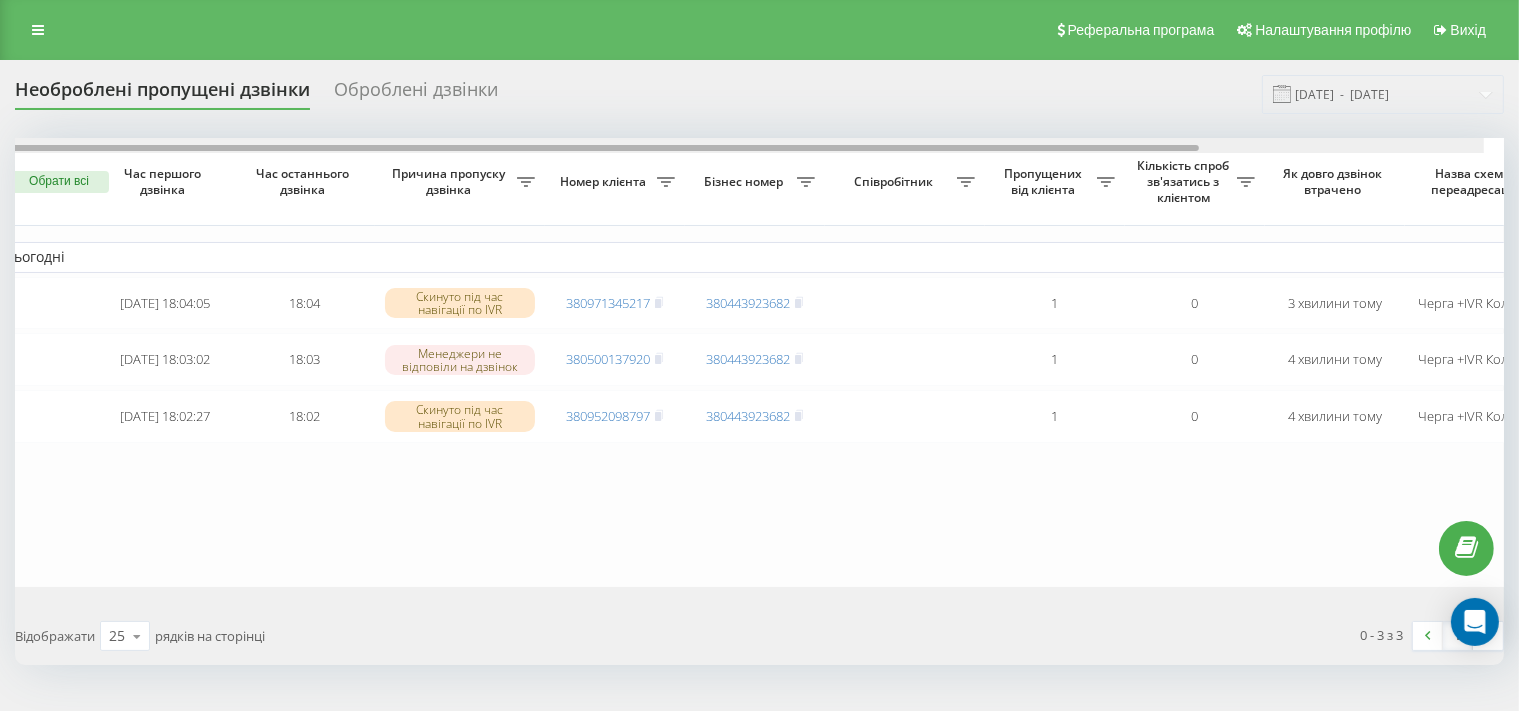 scroll, scrollTop: 0, scrollLeft: 0, axis: both 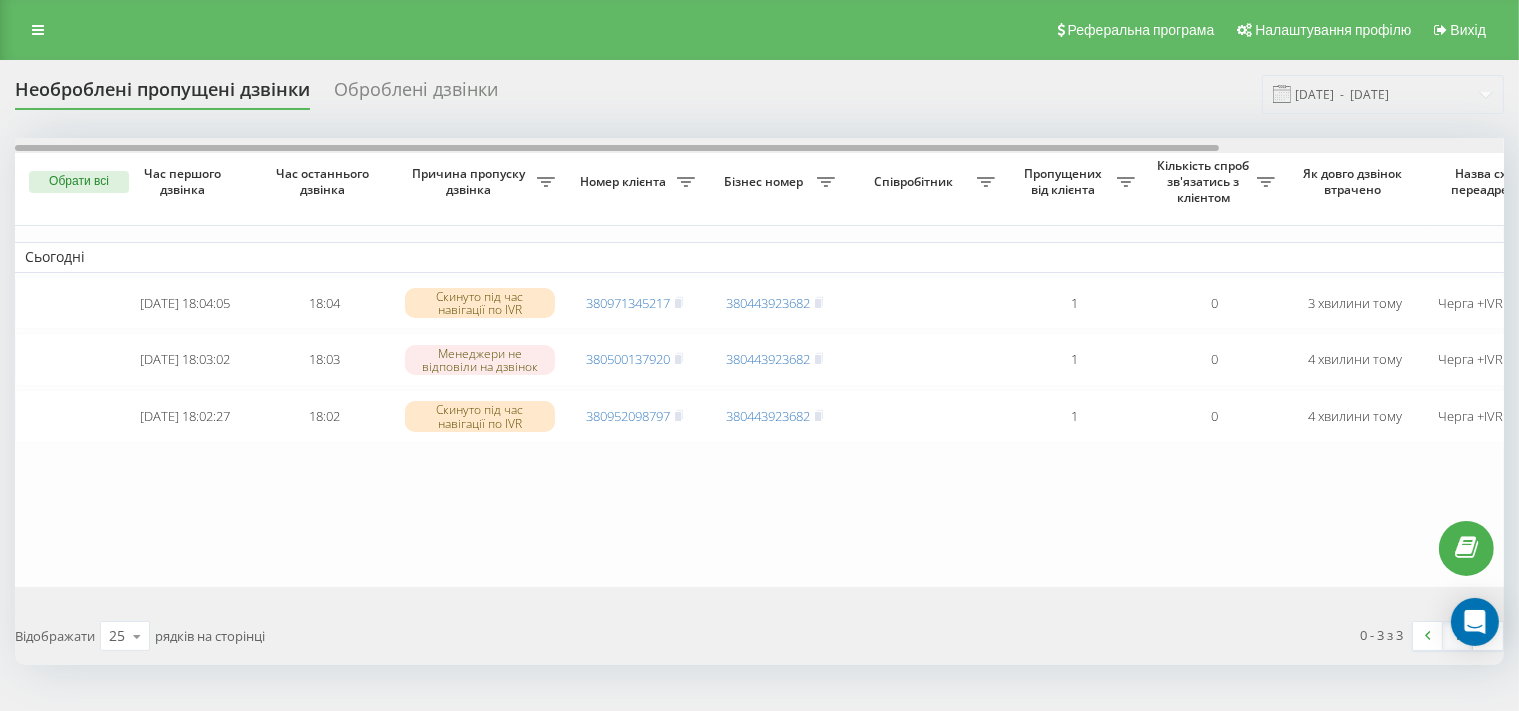 drag, startPoint x: 343, startPoint y: 148, endPoint x: 12, endPoint y: 148, distance: 331 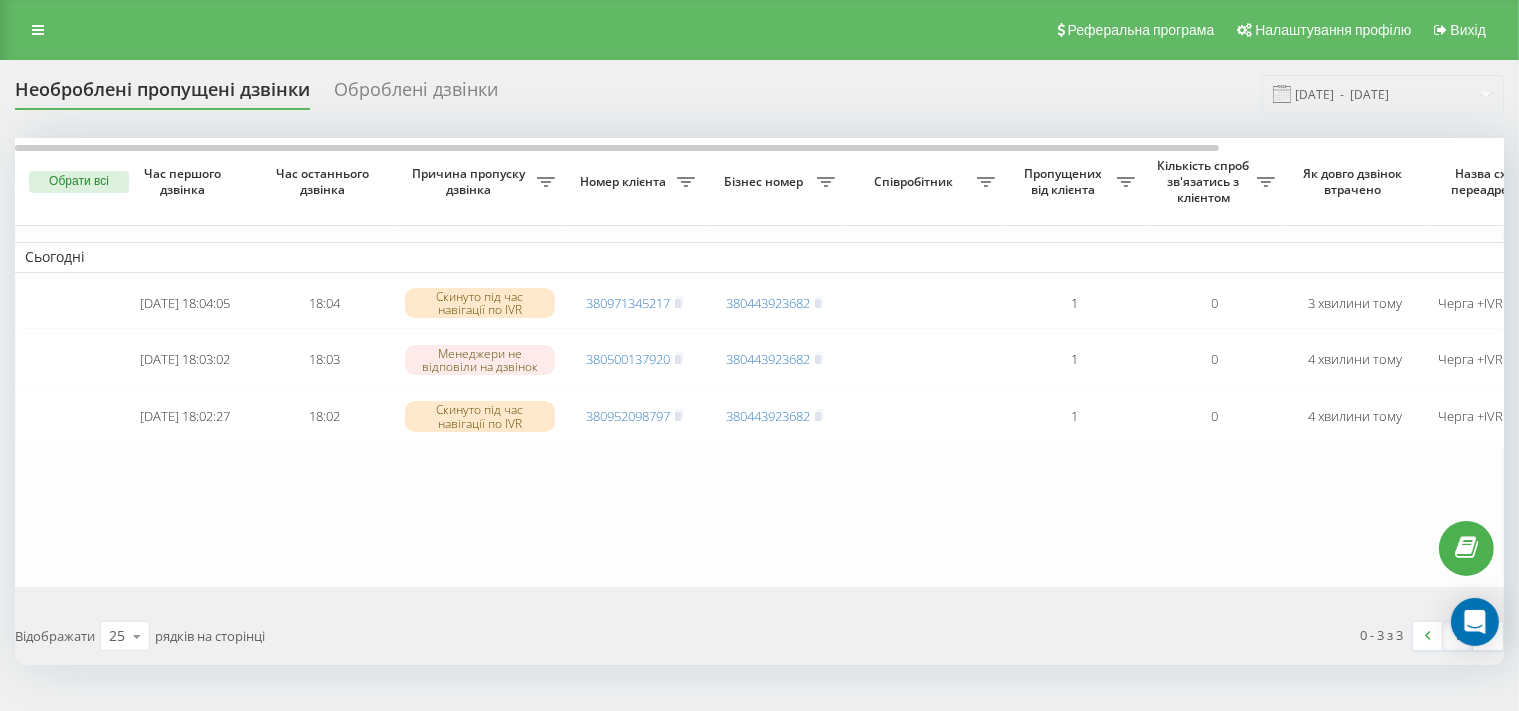click on "Сьогодні 2025-07-14 18:04:05 18:04 Скинуто під час навігації по IVR 380971345217 380443923682 1 0 3 хвилини тому Черга +IVR Коллцентр Обробити Не вдалося зв'язатися Зв'язався з клієнтом за допомогою іншого каналу Клієнт передзвонив сам з іншого номера Інший варіант 2025-07-14 18:03:02 18:03 Менеджери не відповіли на дзвінок 380500137920 380443923682 1 0 4 хвилини тому Черга +IVR Коллцентр Обробити Не вдалося зв'язатися Зв'язався з клієнтом за допомогою іншого каналу Клієнт передзвонив сам з іншого номера Інший варіант 2025-07-14 18:02:27 18:02 Скинуто під час навігації по IVR 380952098797 380443923682 1 0 4 хвилини тому Обробити" at bounding box center (935, 362) 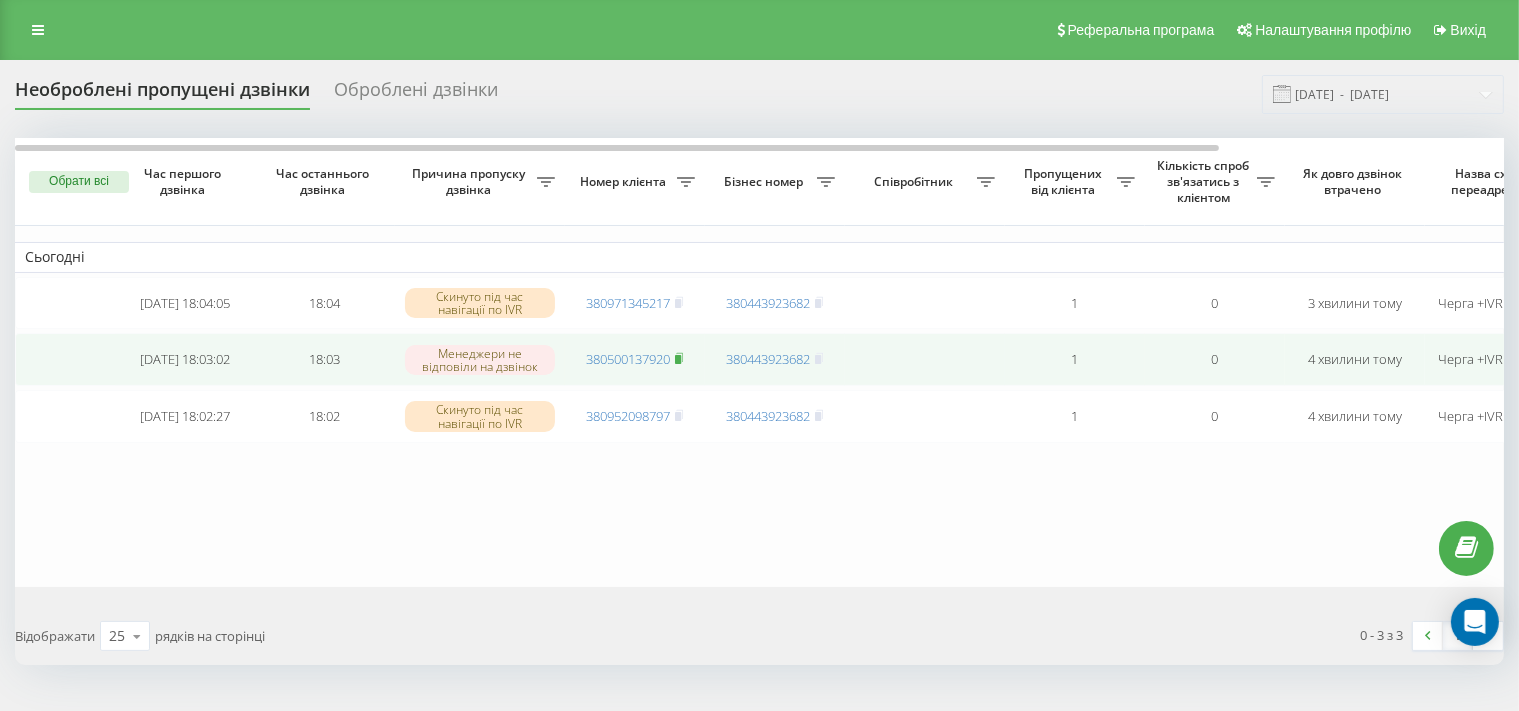 click 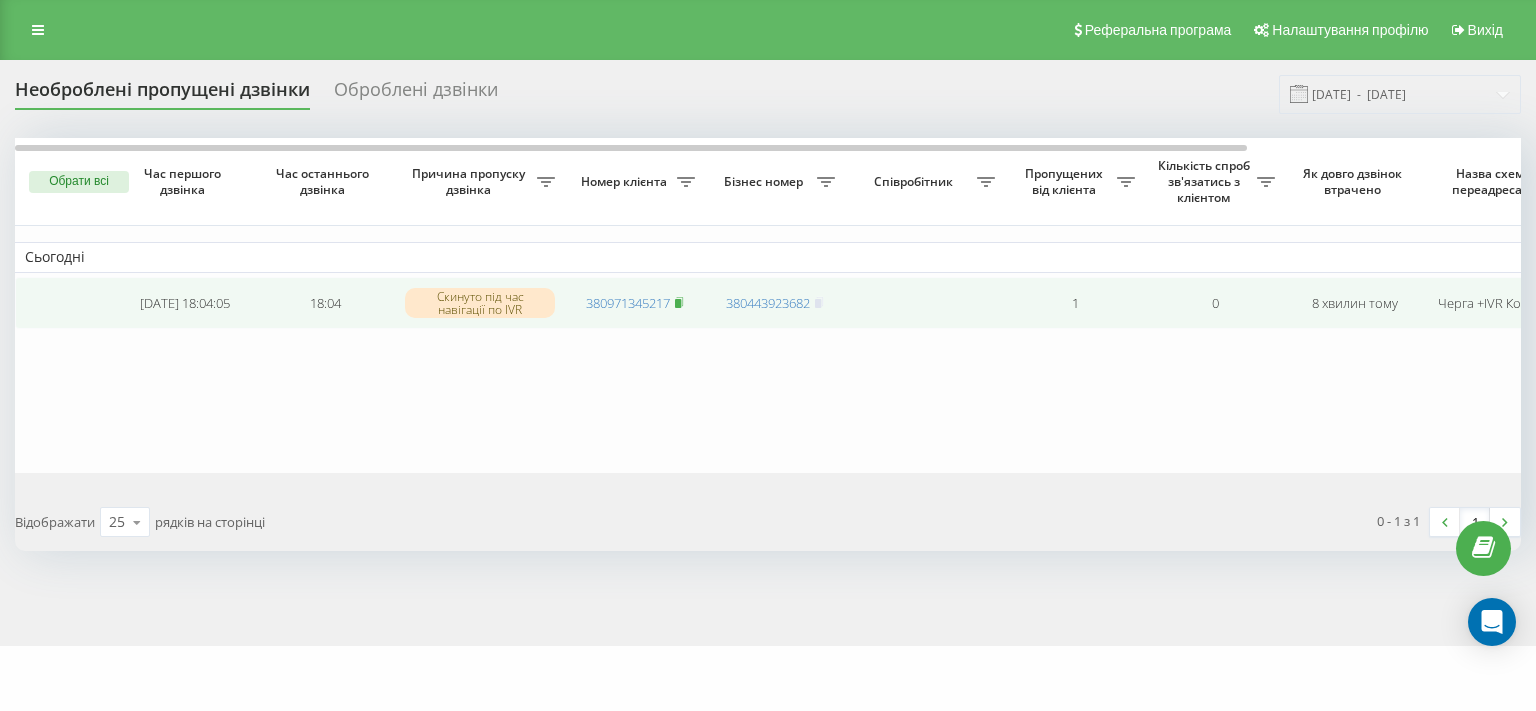 scroll, scrollTop: 0, scrollLeft: 0, axis: both 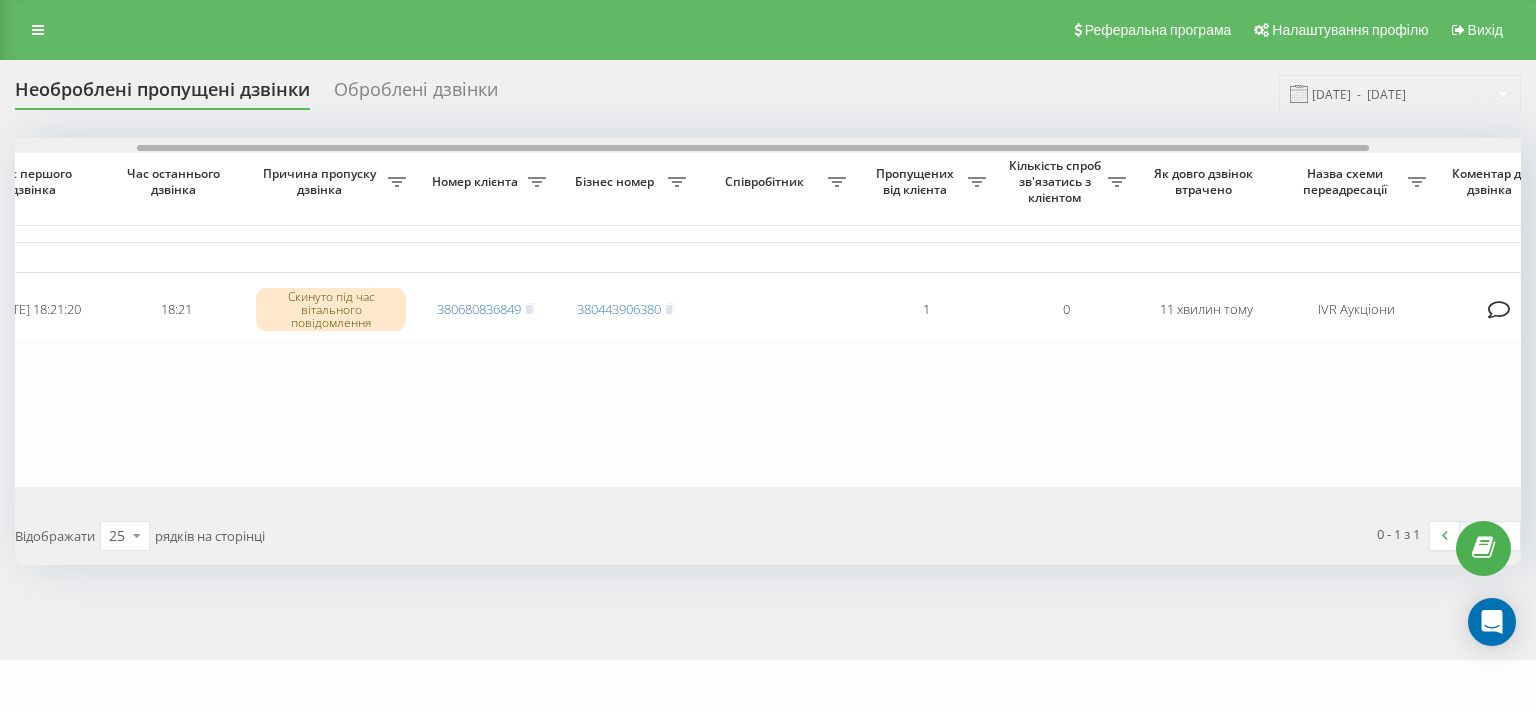 drag, startPoint x: 754, startPoint y: 149, endPoint x: 877, endPoint y: 156, distance: 123.19903 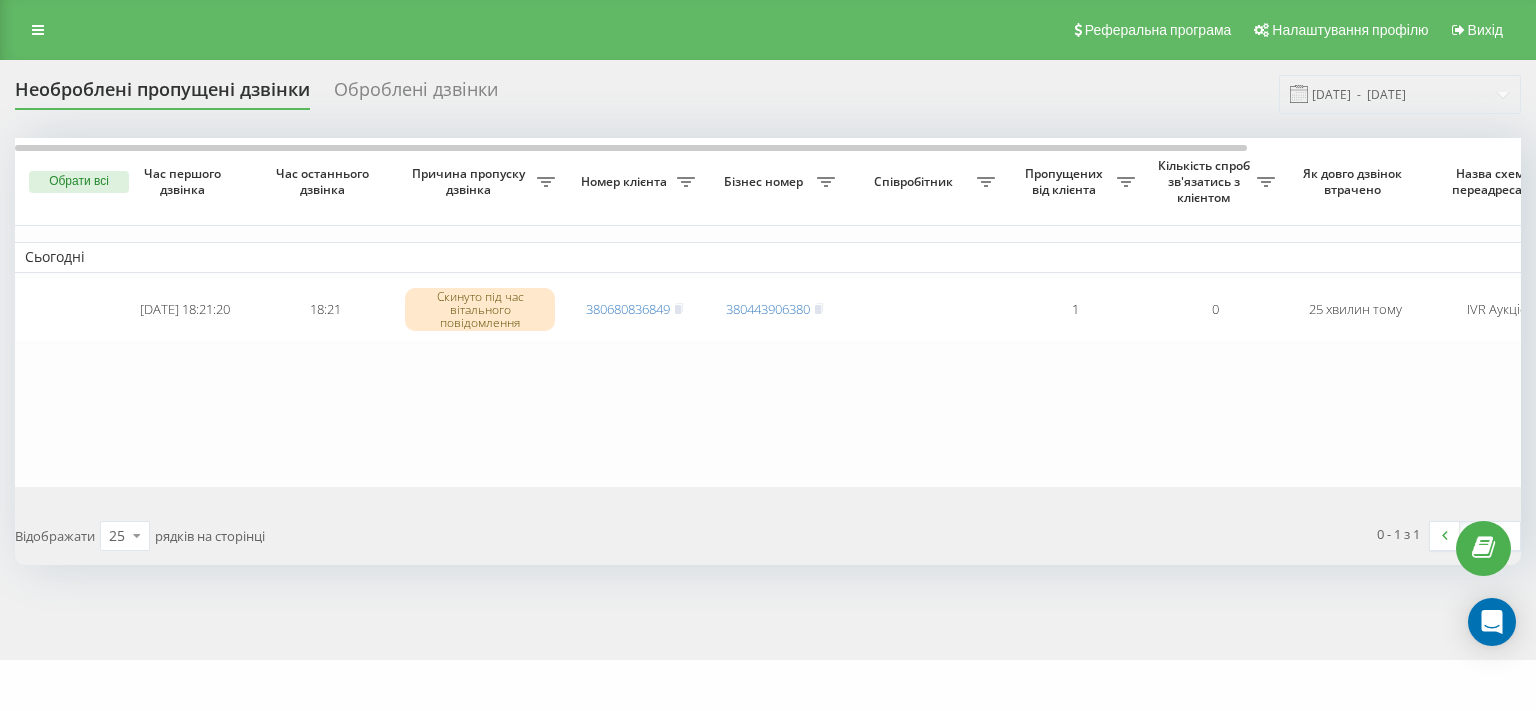 scroll, scrollTop: 0, scrollLeft: 0, axis: both 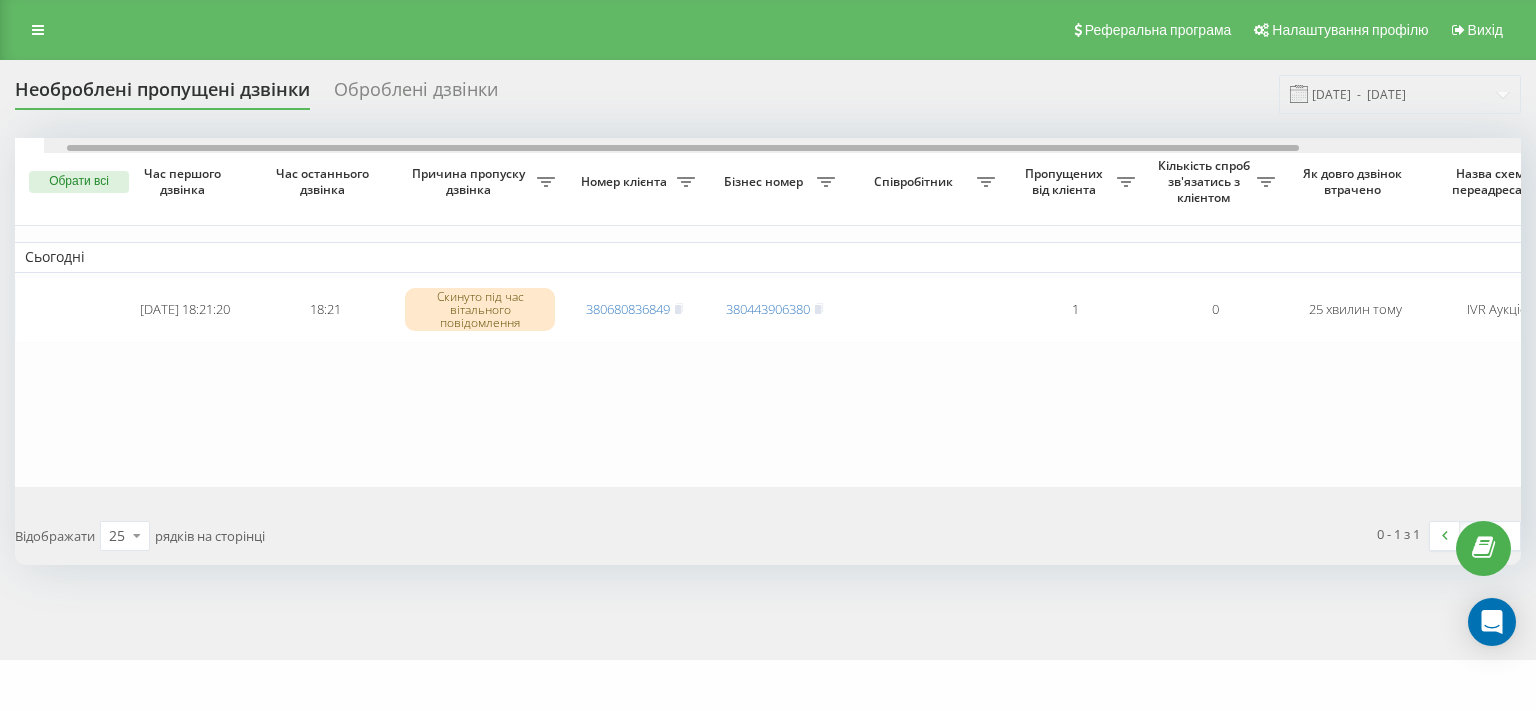 drag, startPoint x: 830, startPoint y: 147, endPoint x: 703, endPoint y: 150, distance: 127.03543 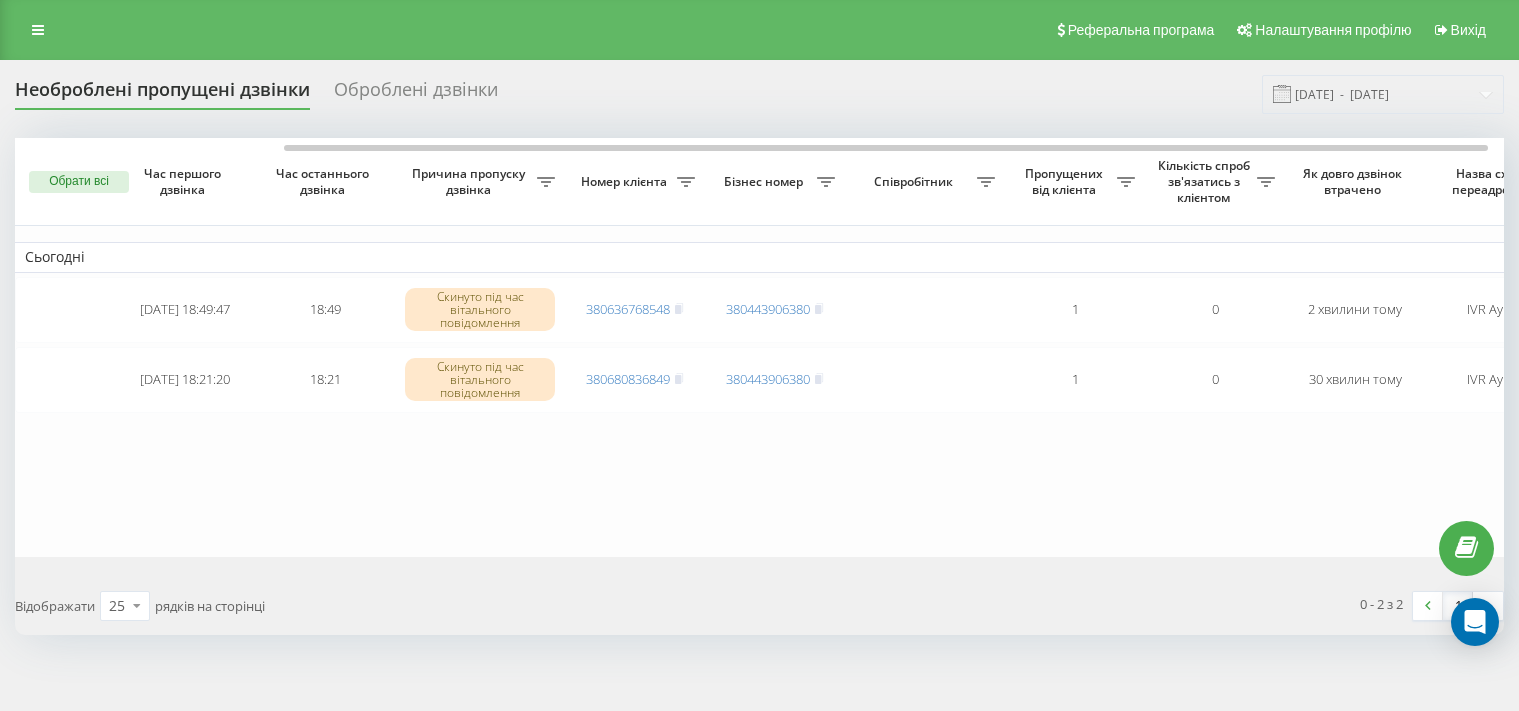 scroll, scrollTop: 0, scrollLeft: 0, axis: both 